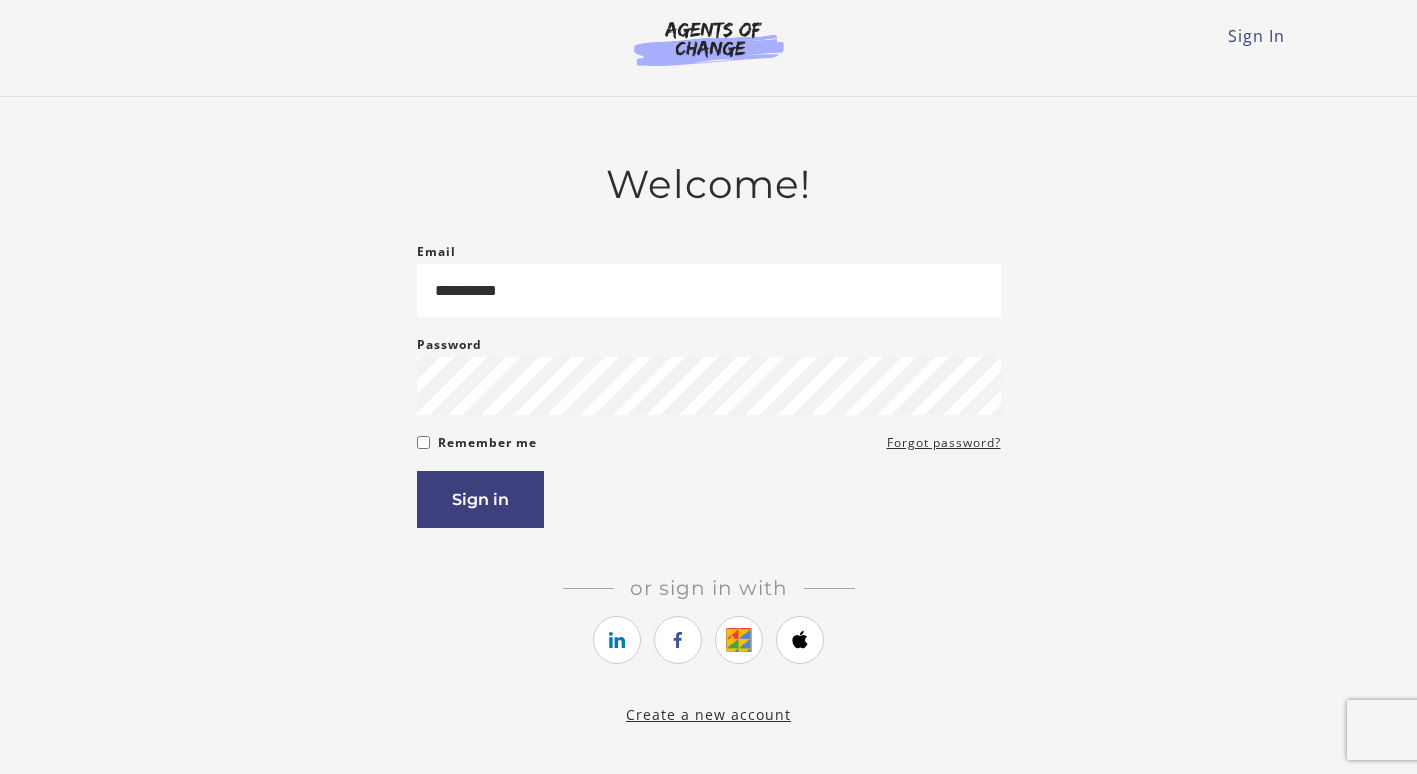 scroll, scrollTop: 0, scrollLeft: 0, axis: both 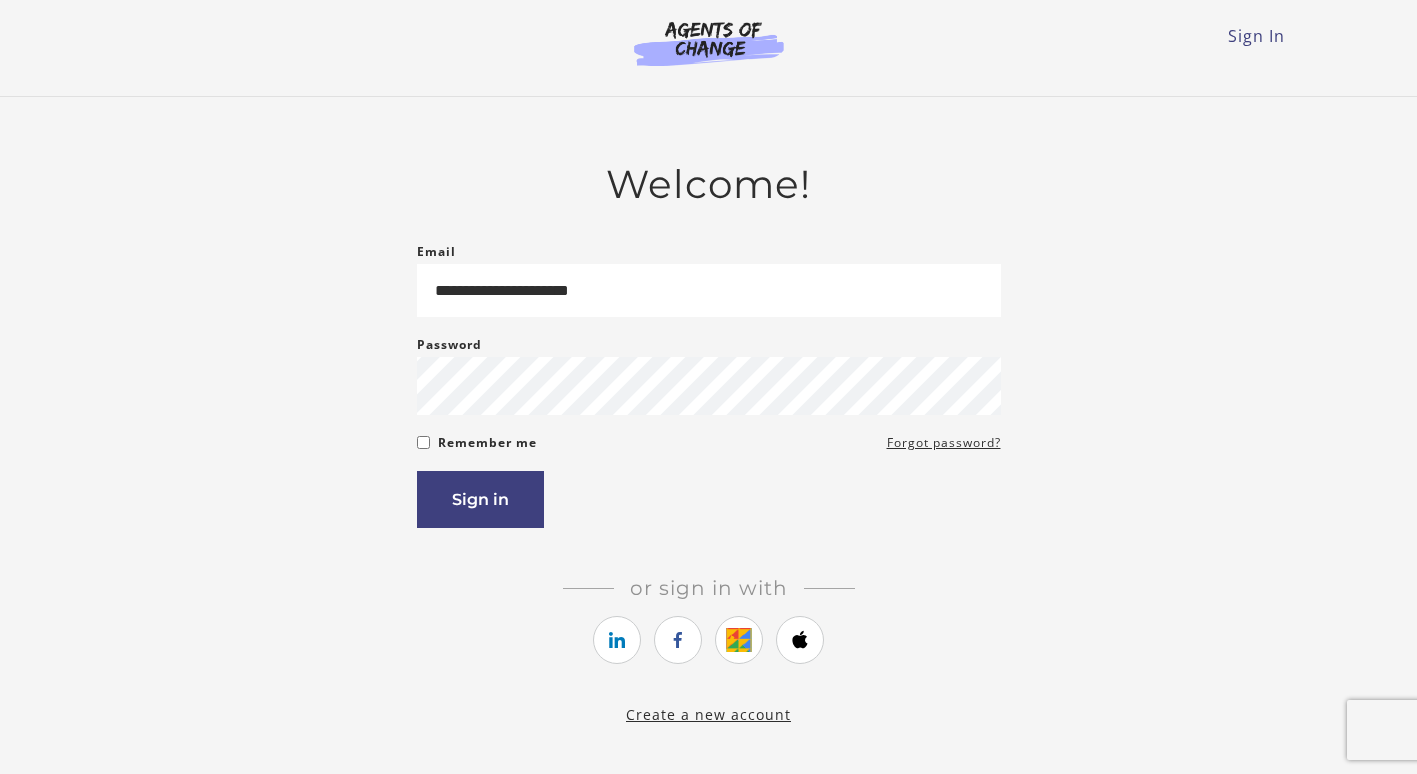 type on "**********" 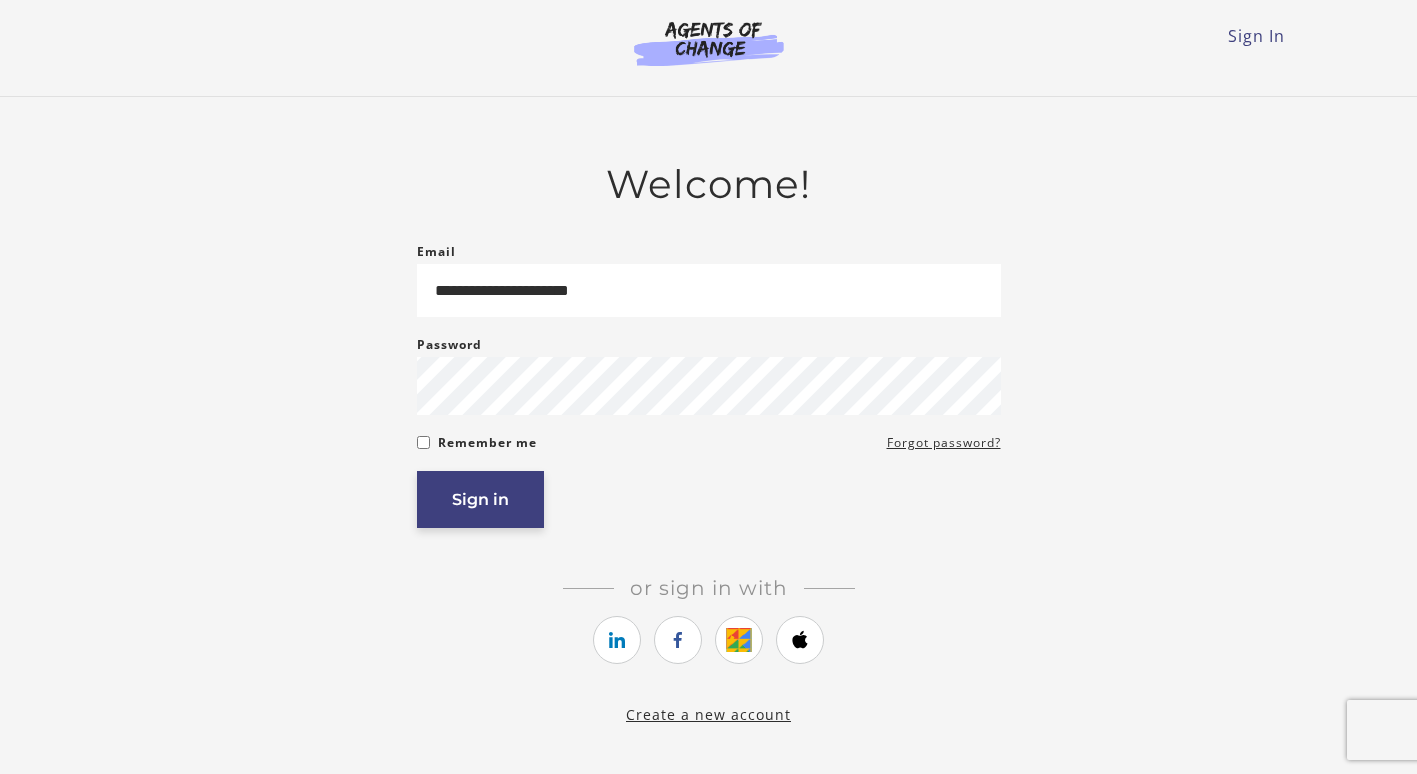 click on "Sign in" at bounding box center [480, 499] 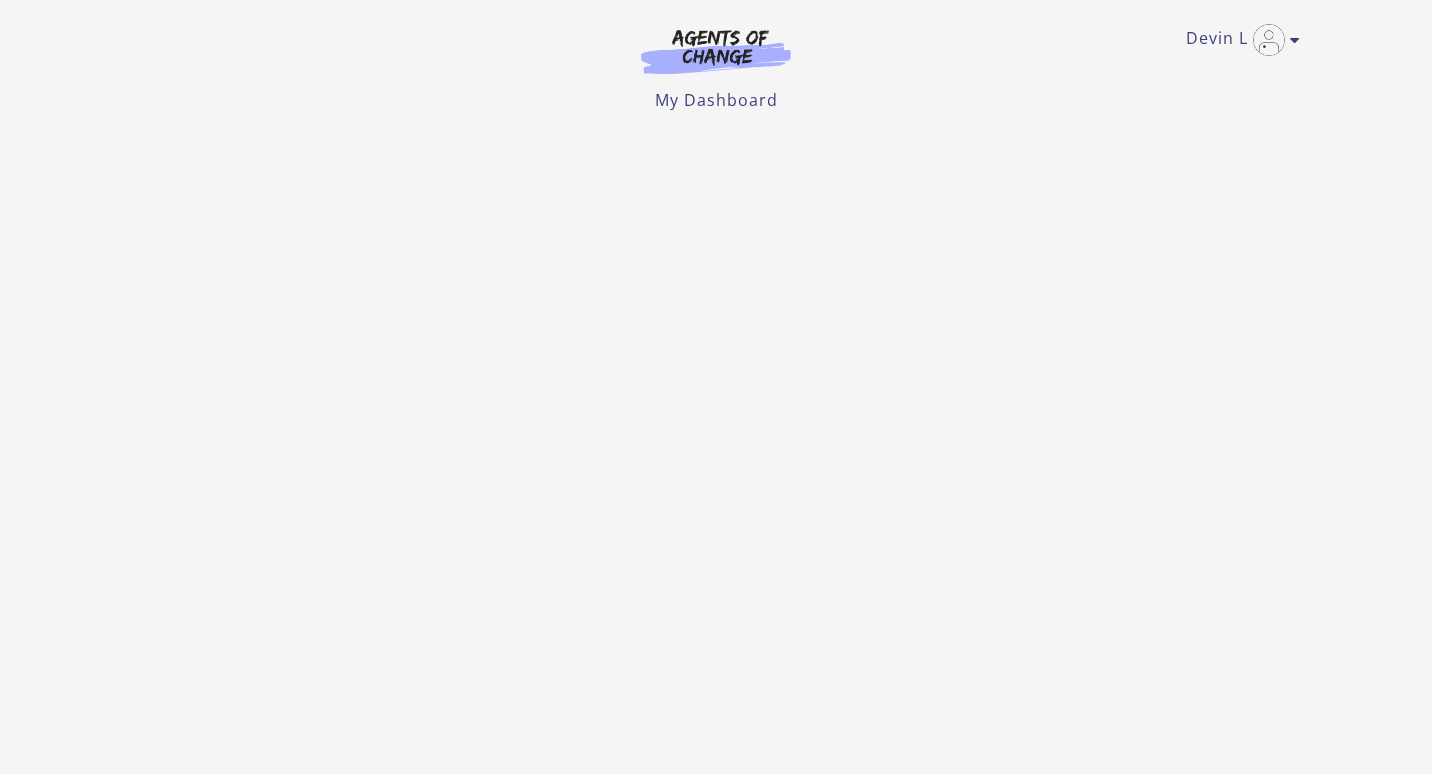 scroll, scrollTop: 0, scrollLeft: 0, axis: both 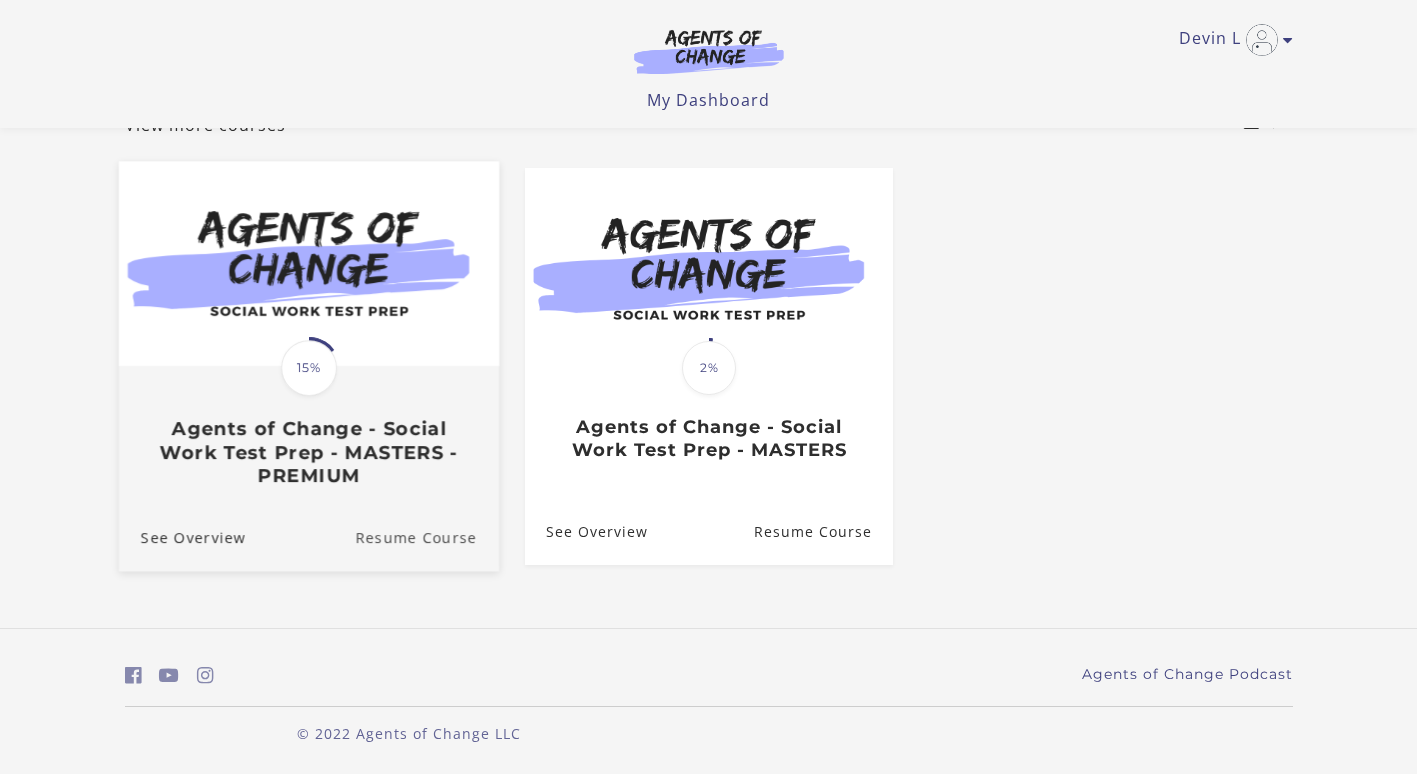 click on "Resume Course" at bounding box center [427, 536] 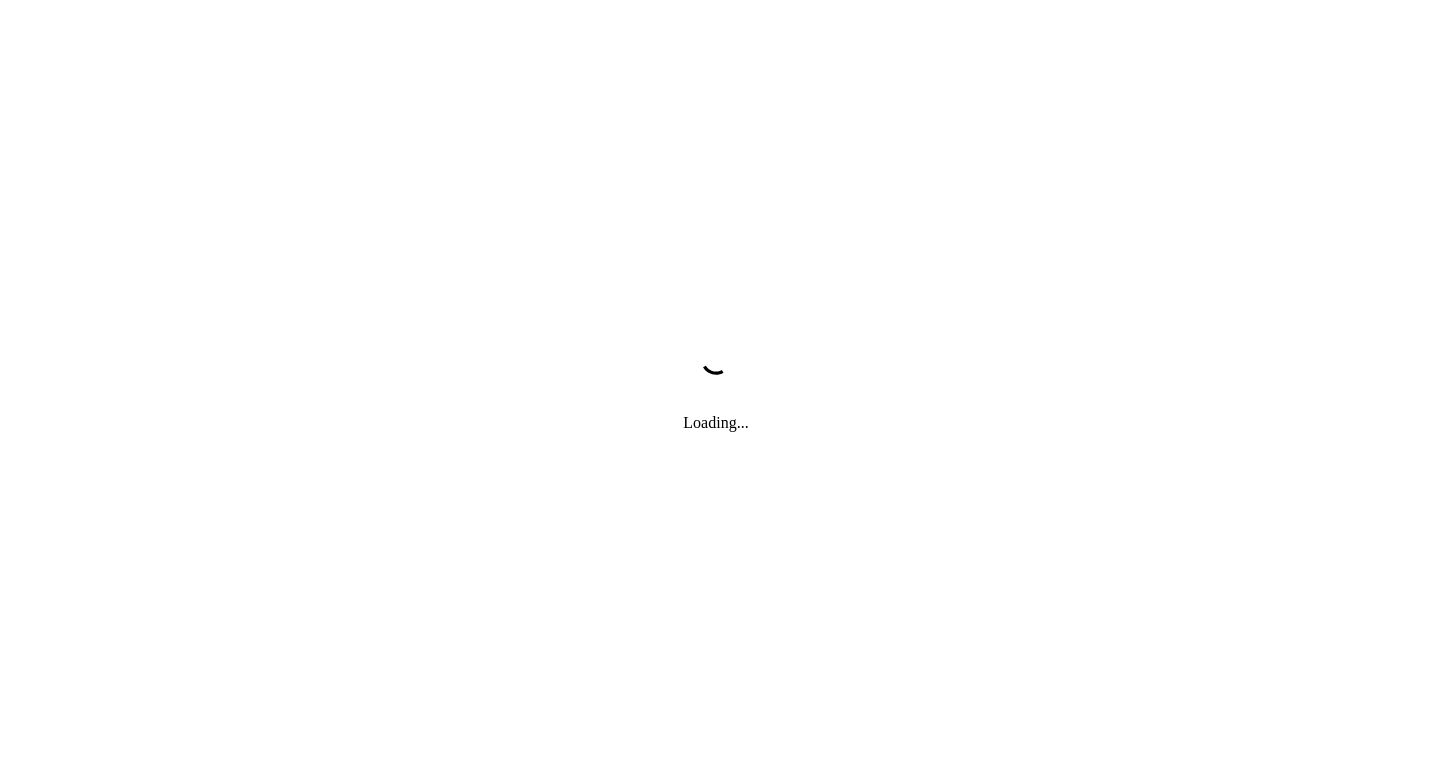scroll, scrollTop: 0, scrollLeft: 0, axis: both 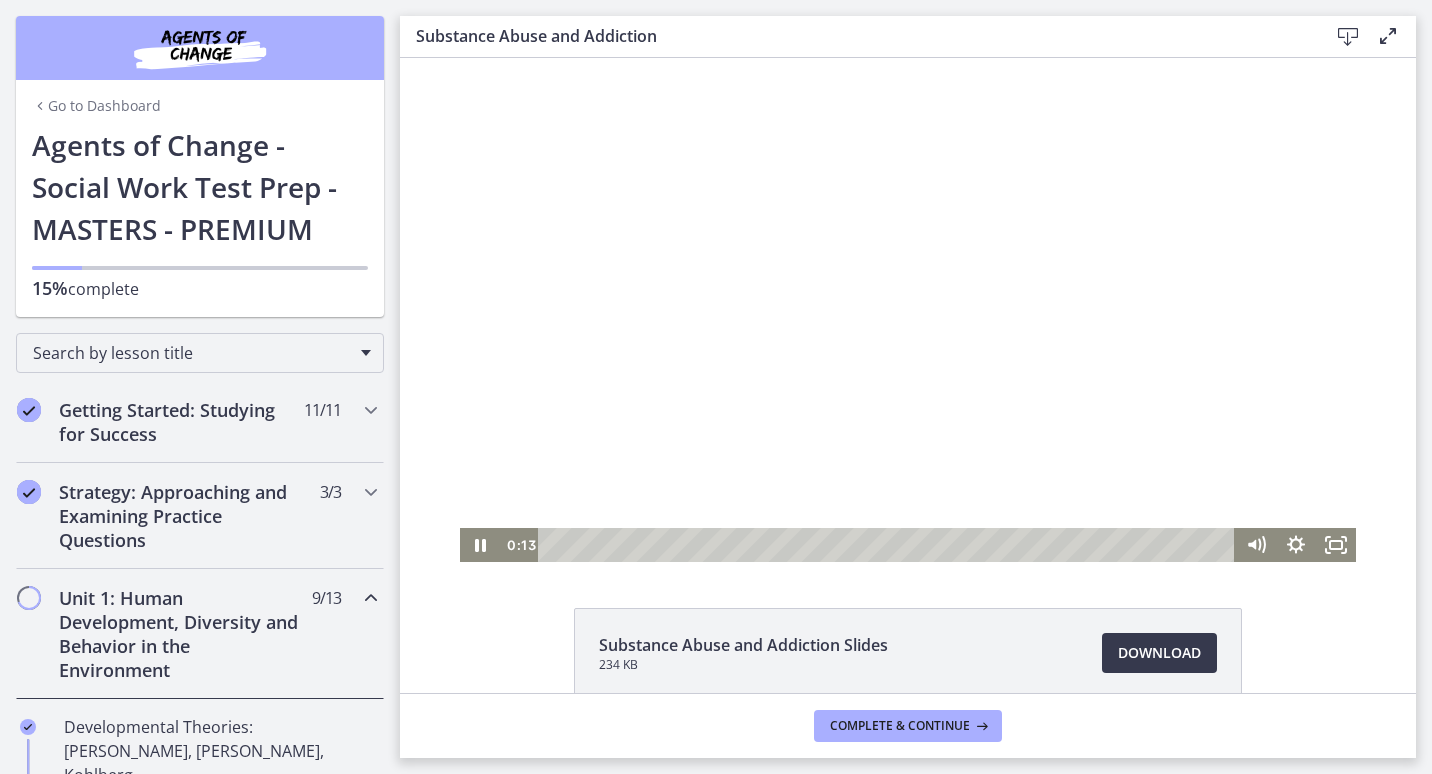 click at bounding box center (908, 310) 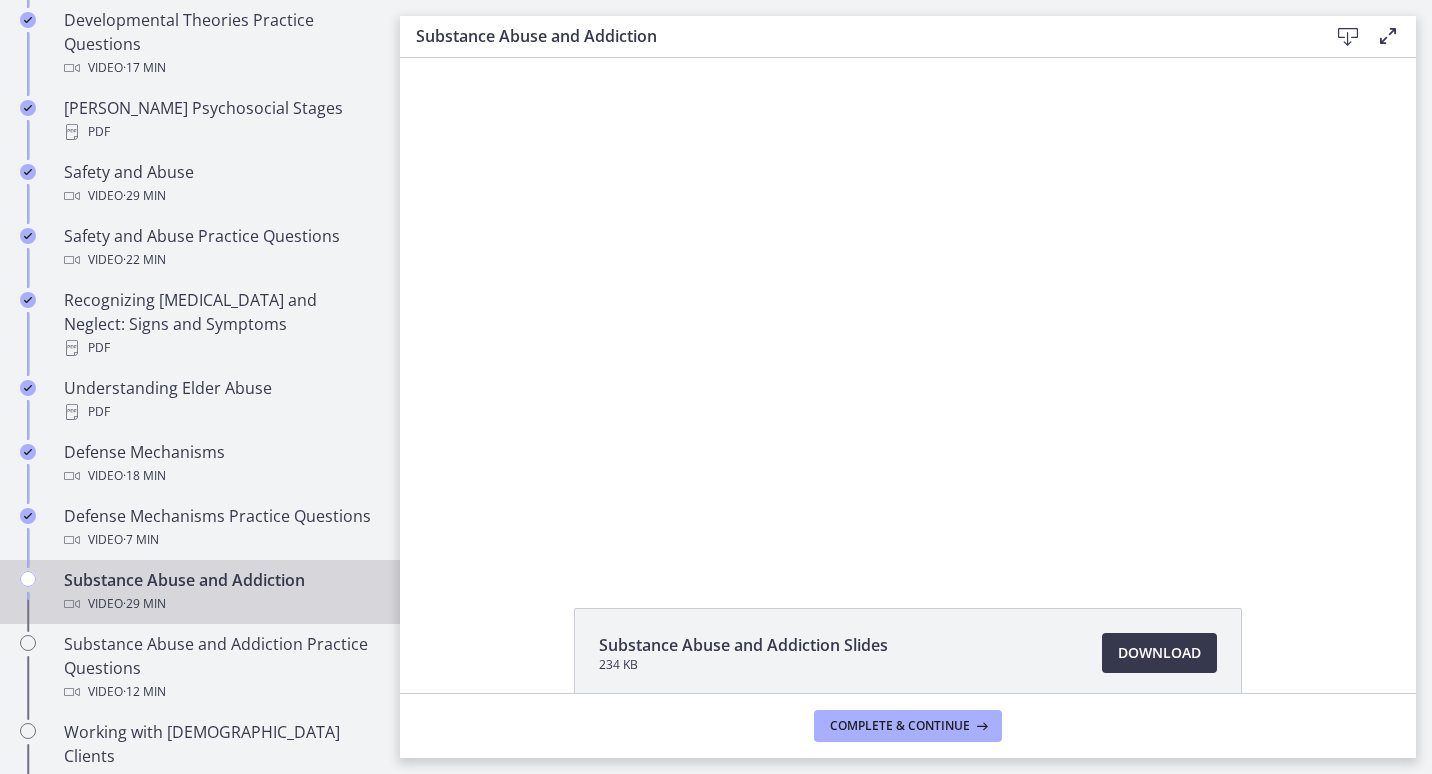 scroll, scrollTop: 820, scrollLeft: 0, axis: vertical 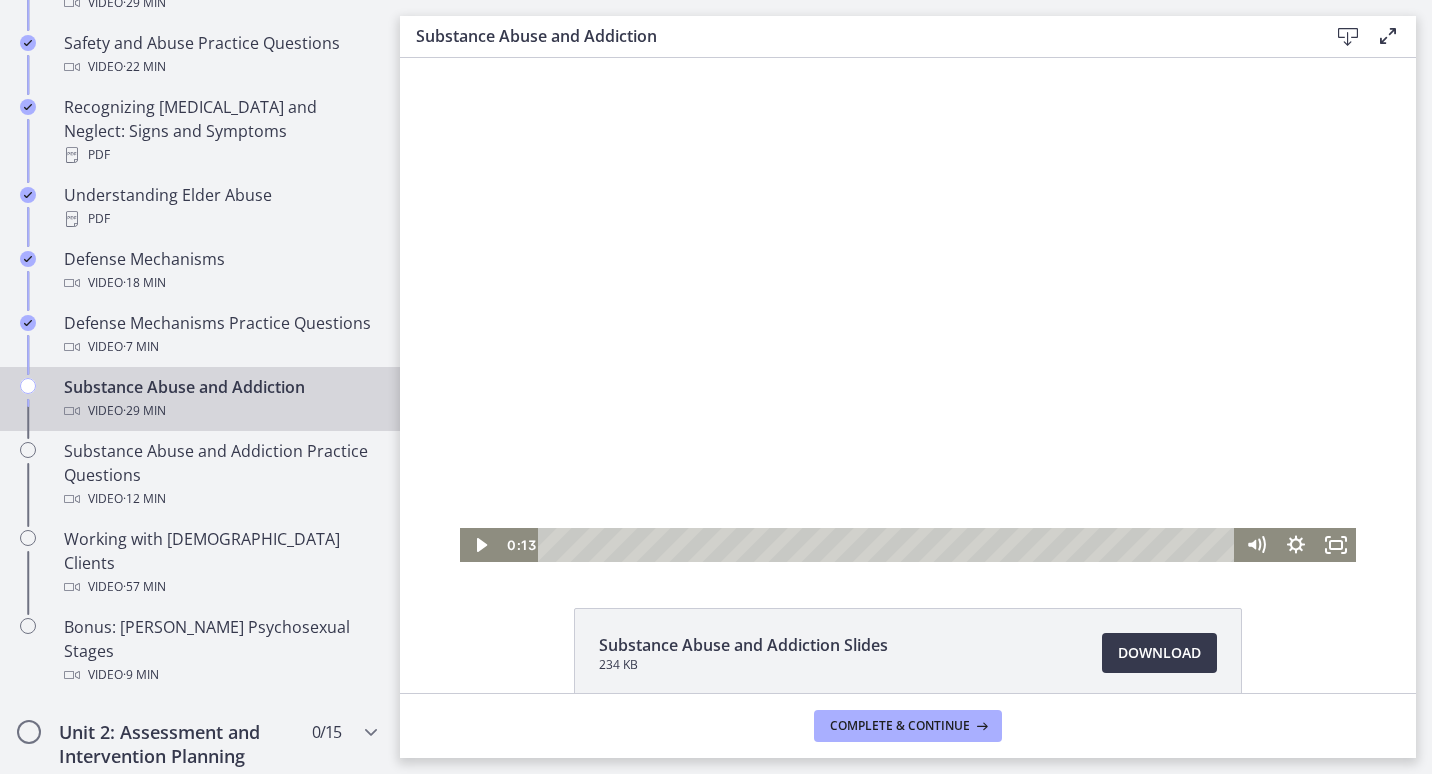 click on "Click for sound
@keyframes VOLUME_SMALL_WAVE_FLASH {
0% { opacity: 0; }
33% { opacity: 1; }
66% { opacity: 1; }
100% { opacity: 0; }
}
@keyframes VOLUME_LARGE_WAVE_FLASH {
0% { opacity: 0; }
33% { opacity: 1; }
66% { opacity: 1; }
100% { opacity: 0; }
}
.volume__small-wave {
animation: VOLUME_SMALL_WAVE_FLASH 2s infinite;
opacity: 0;
}
.volume__large-wave {
animation: VOLUME_LARGE_WAVE_FLASH 2s infinite .3s;
opacity: 0;
}
0:13" at bounding box center [908, 310] 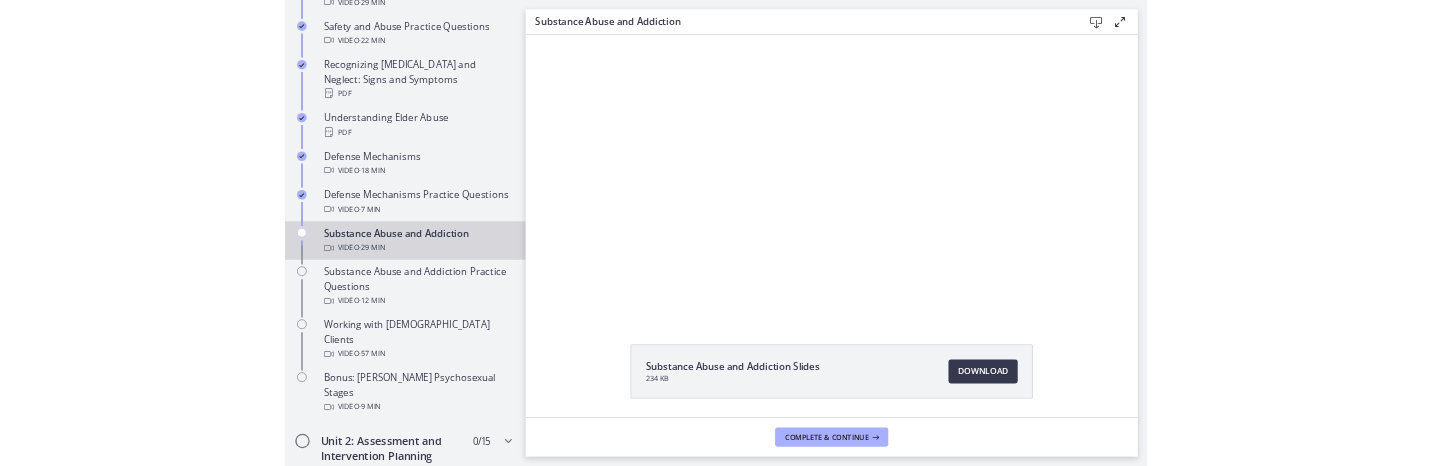 scroll, scrollTop: 0, scrollLeft: 0, axis: both 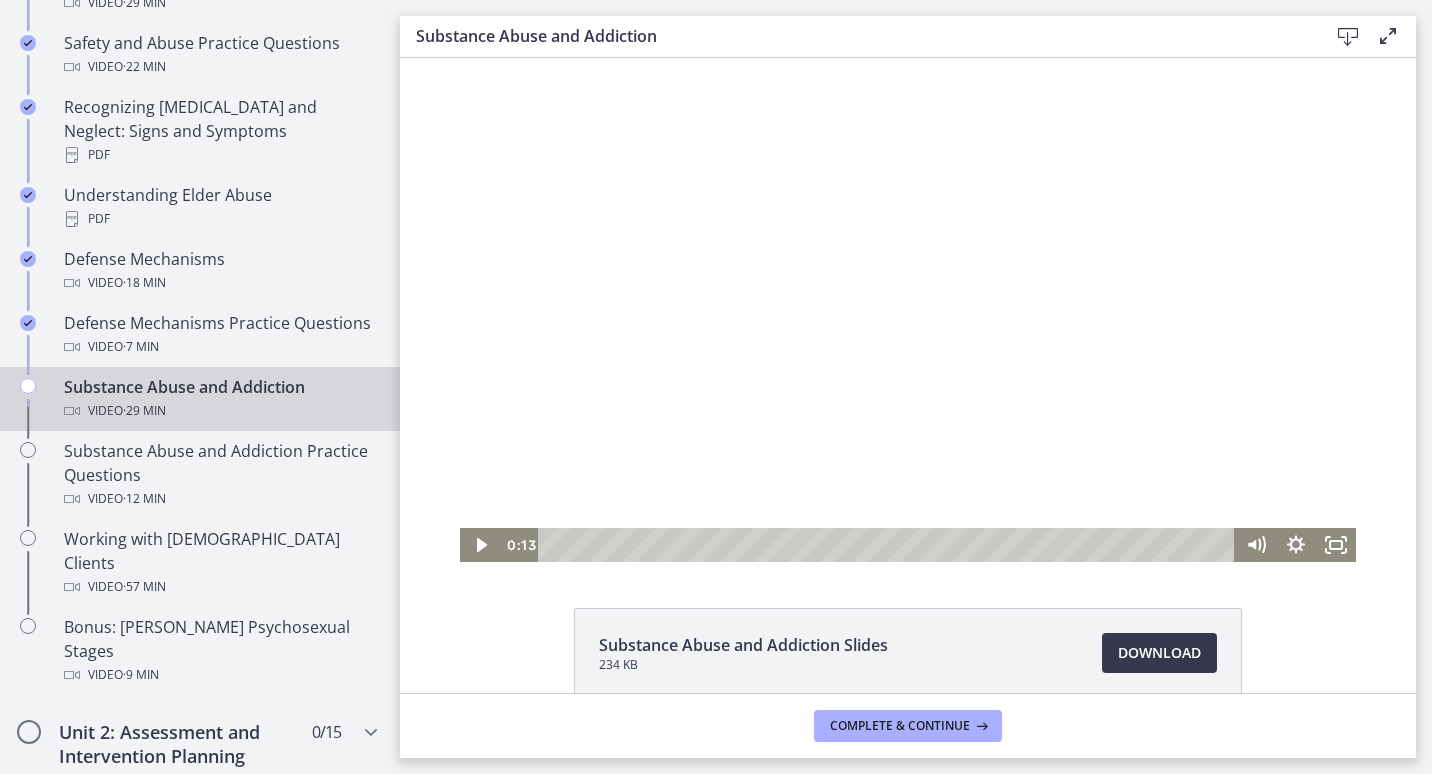 click at bounding box center (908, 310) 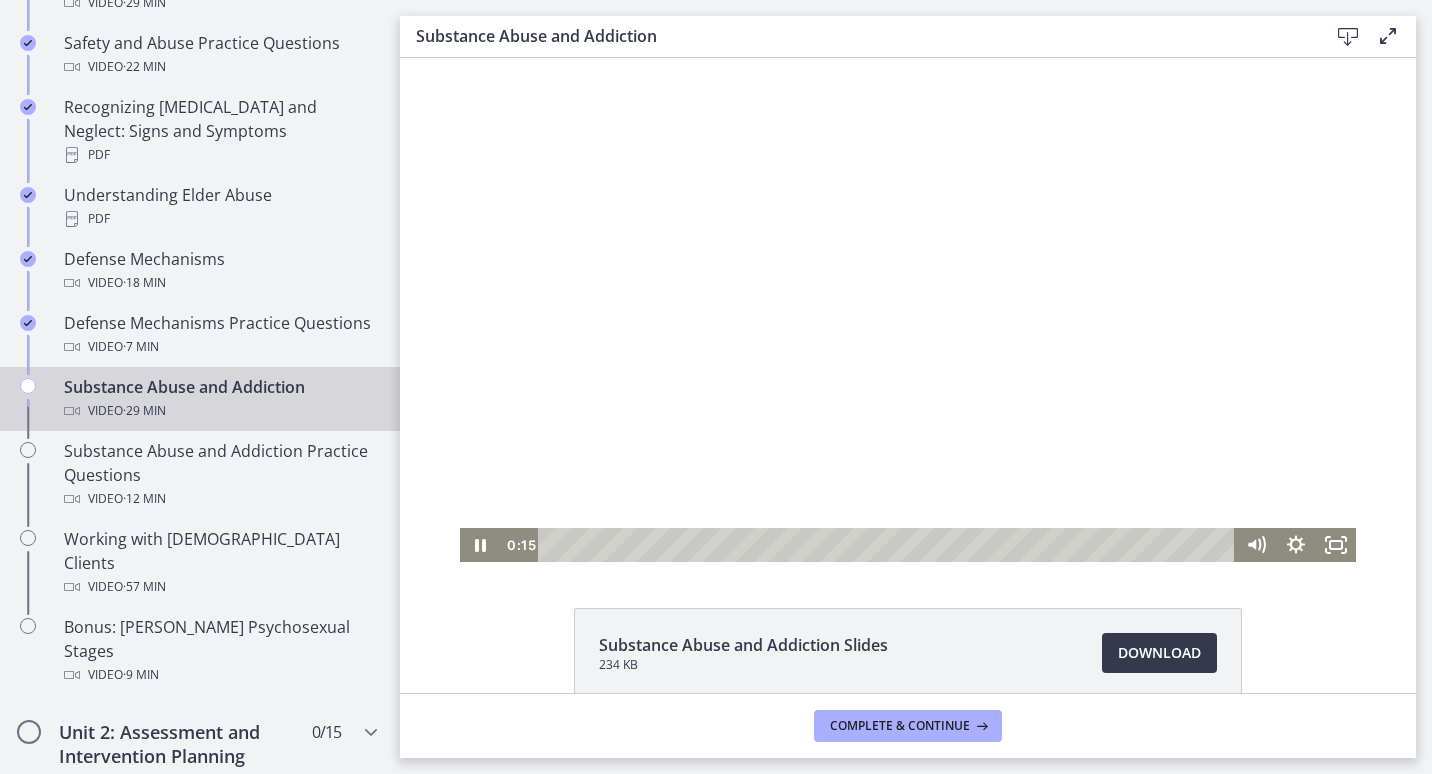 click at bounding box center [908, 310] 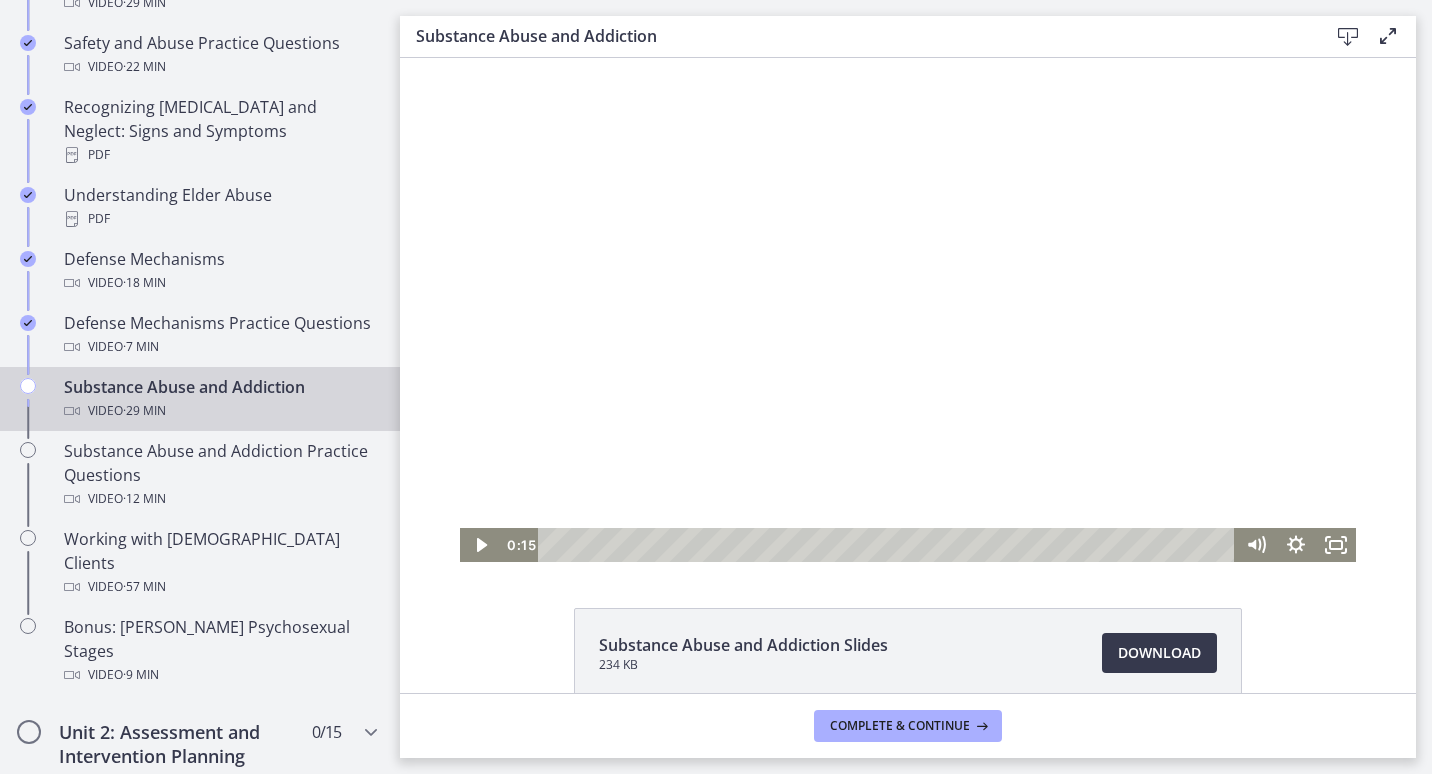 click at bounding box center [908, 310] 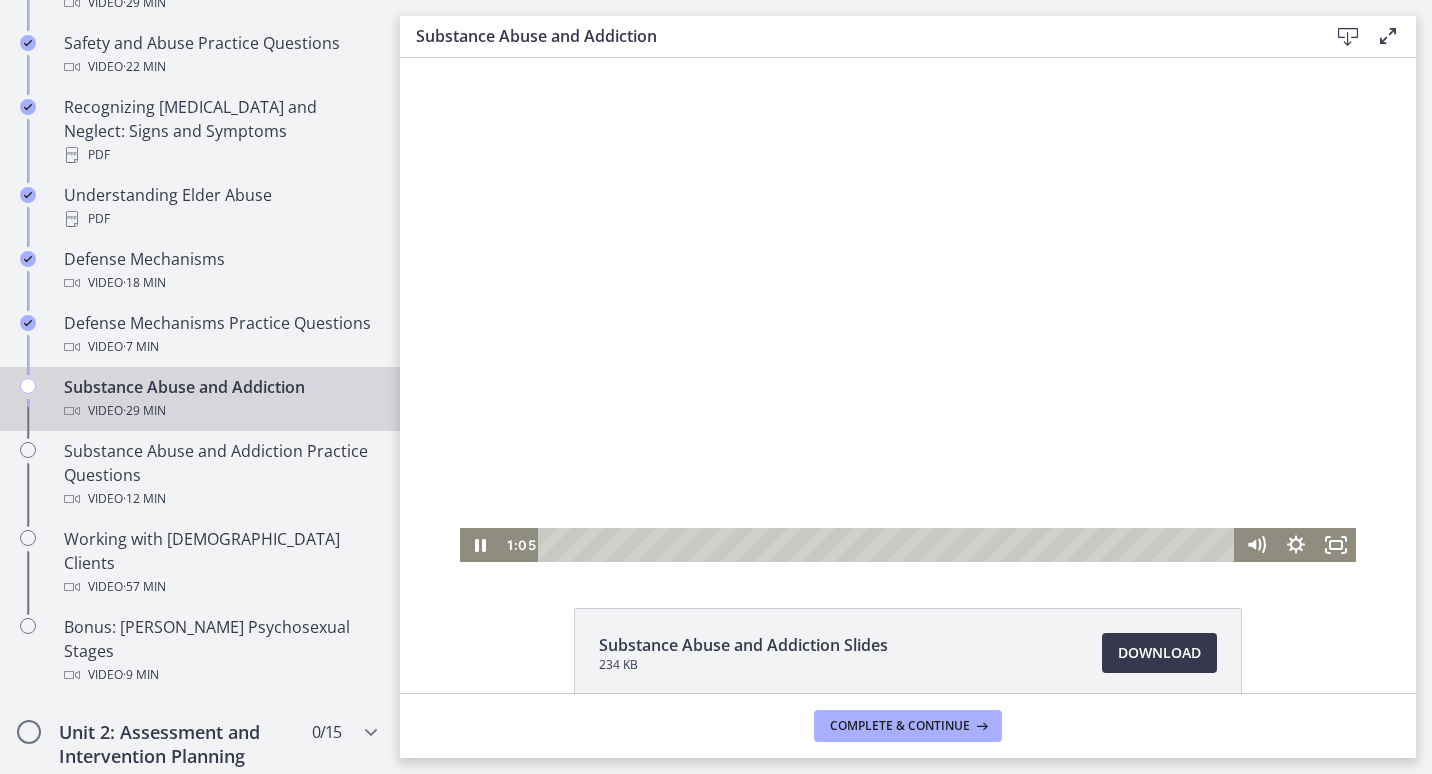 click at bounding box center [908, 310] 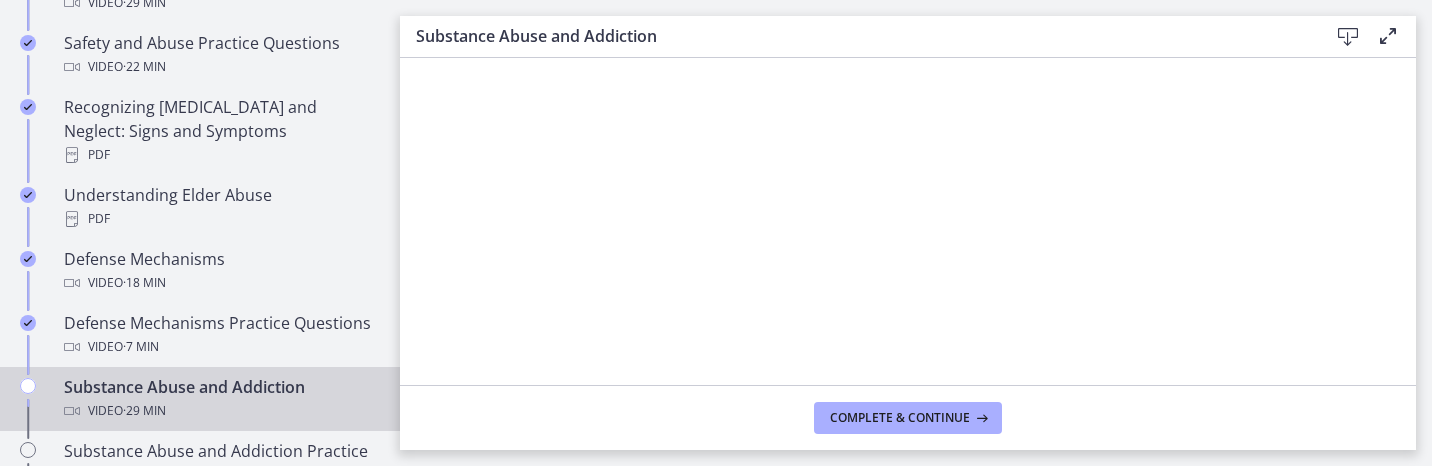 scroll, scrollTop: 45, scrollLeft: 0, axis: vertical 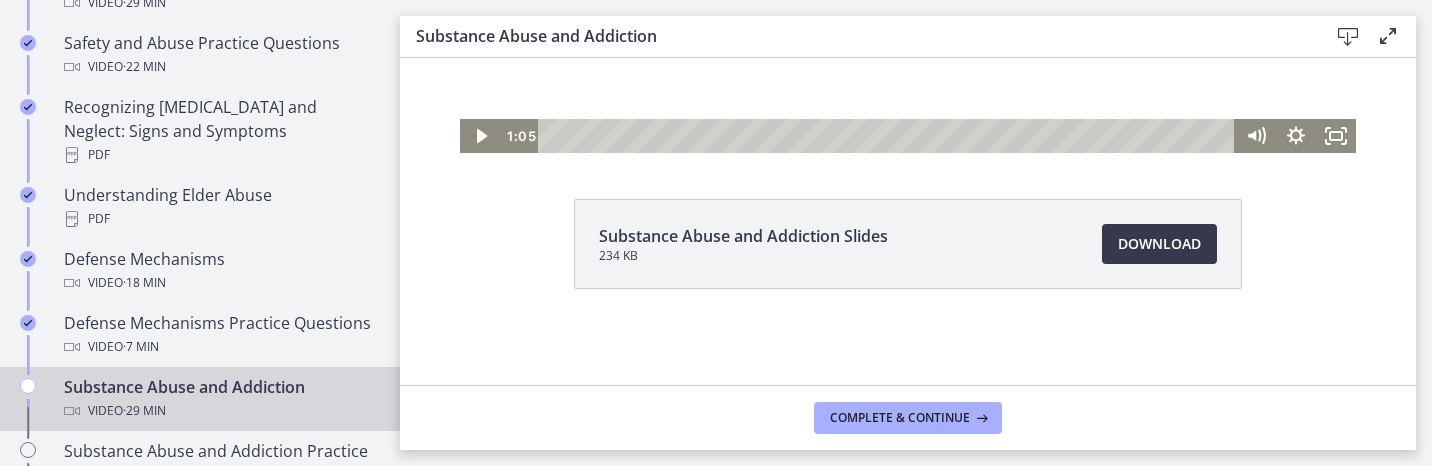 click at bounding box center [908, -99] 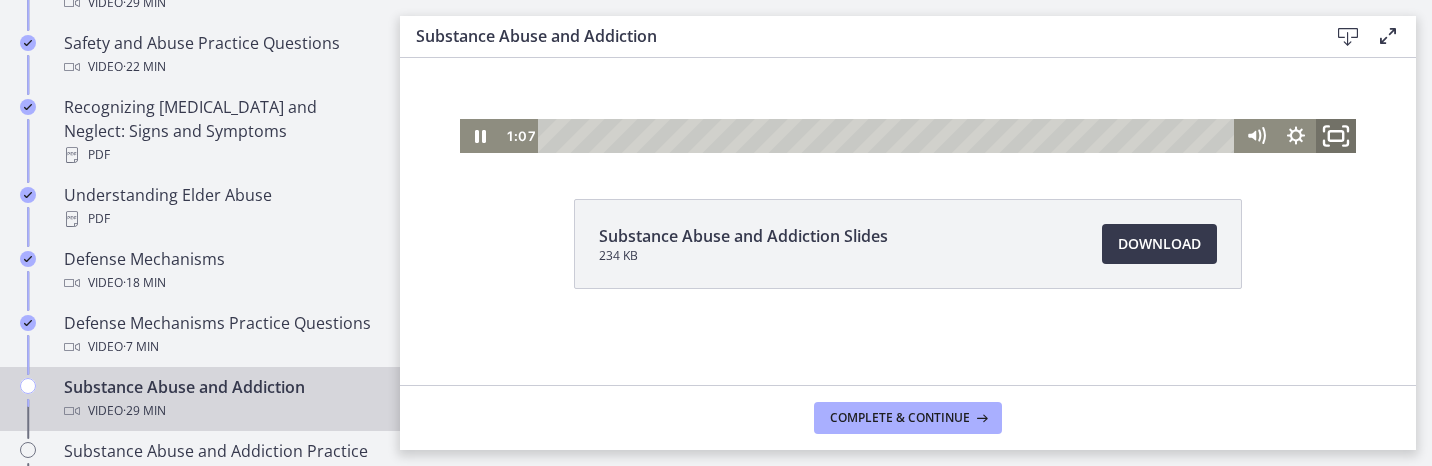 click 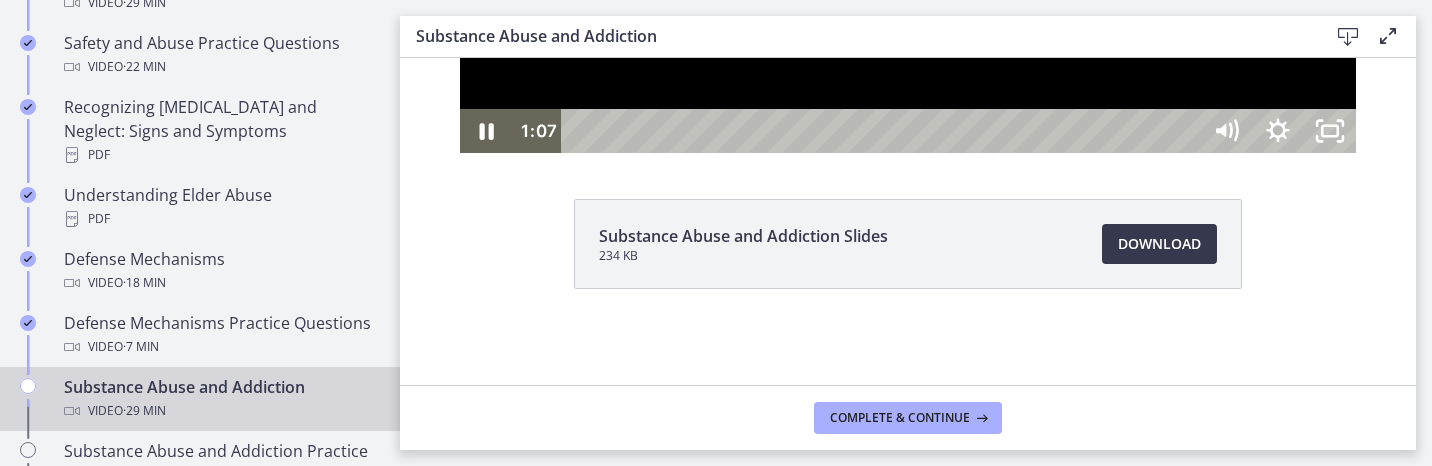 scroll, scrollTop: 0, scrollLeft: 0, axis: both 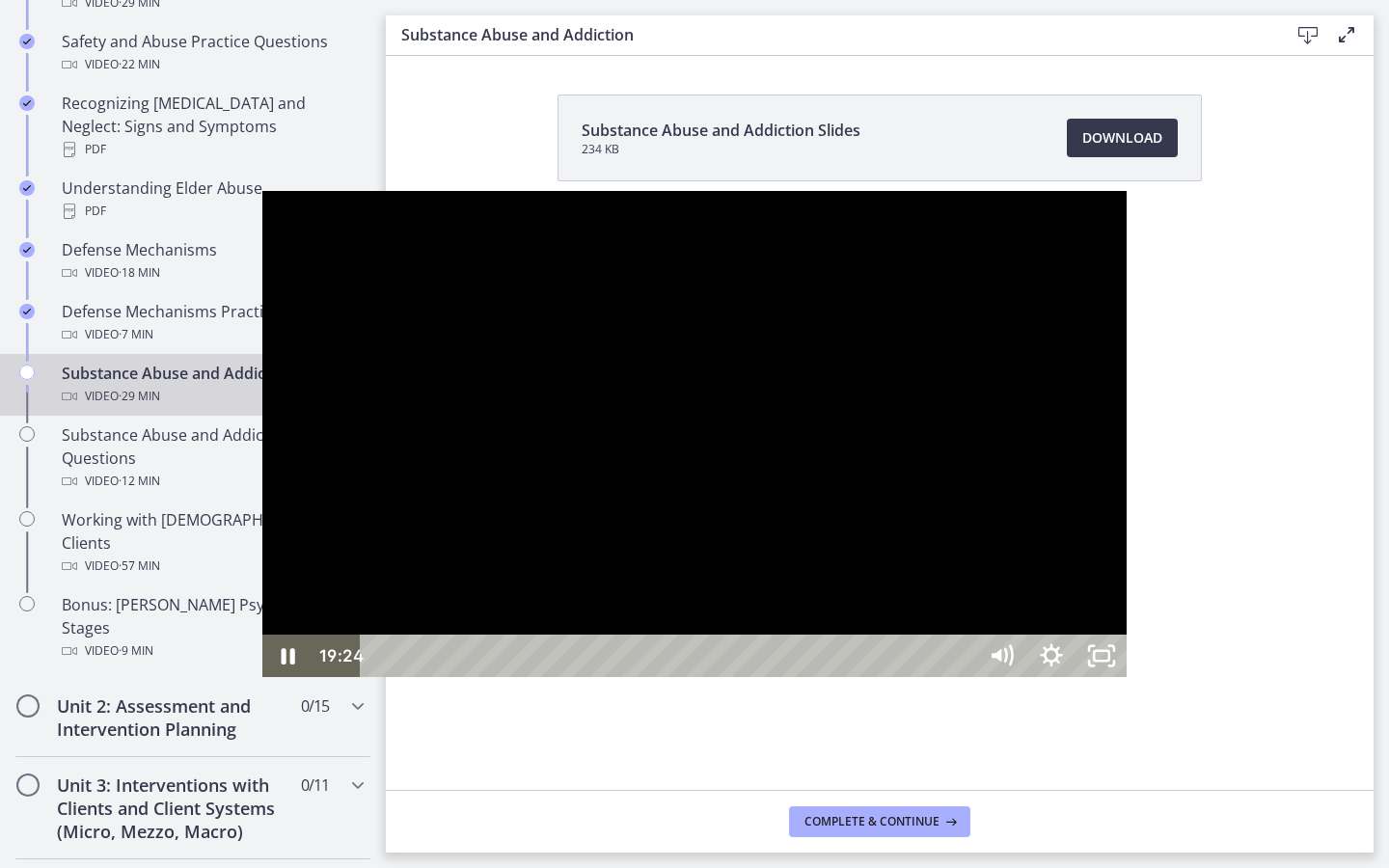 click at bounding box center (694, 434) 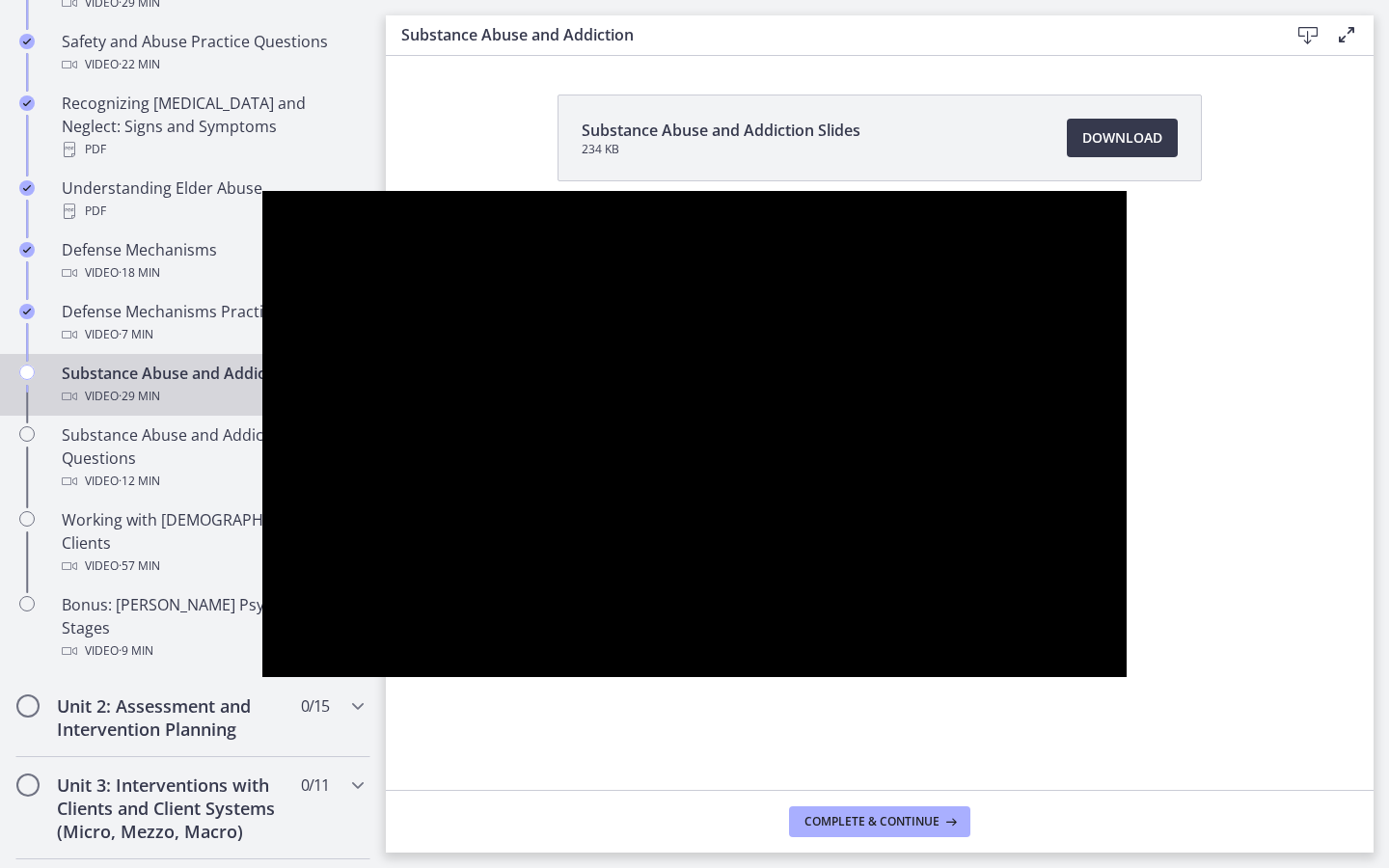 click at bounding box center (694, 434) 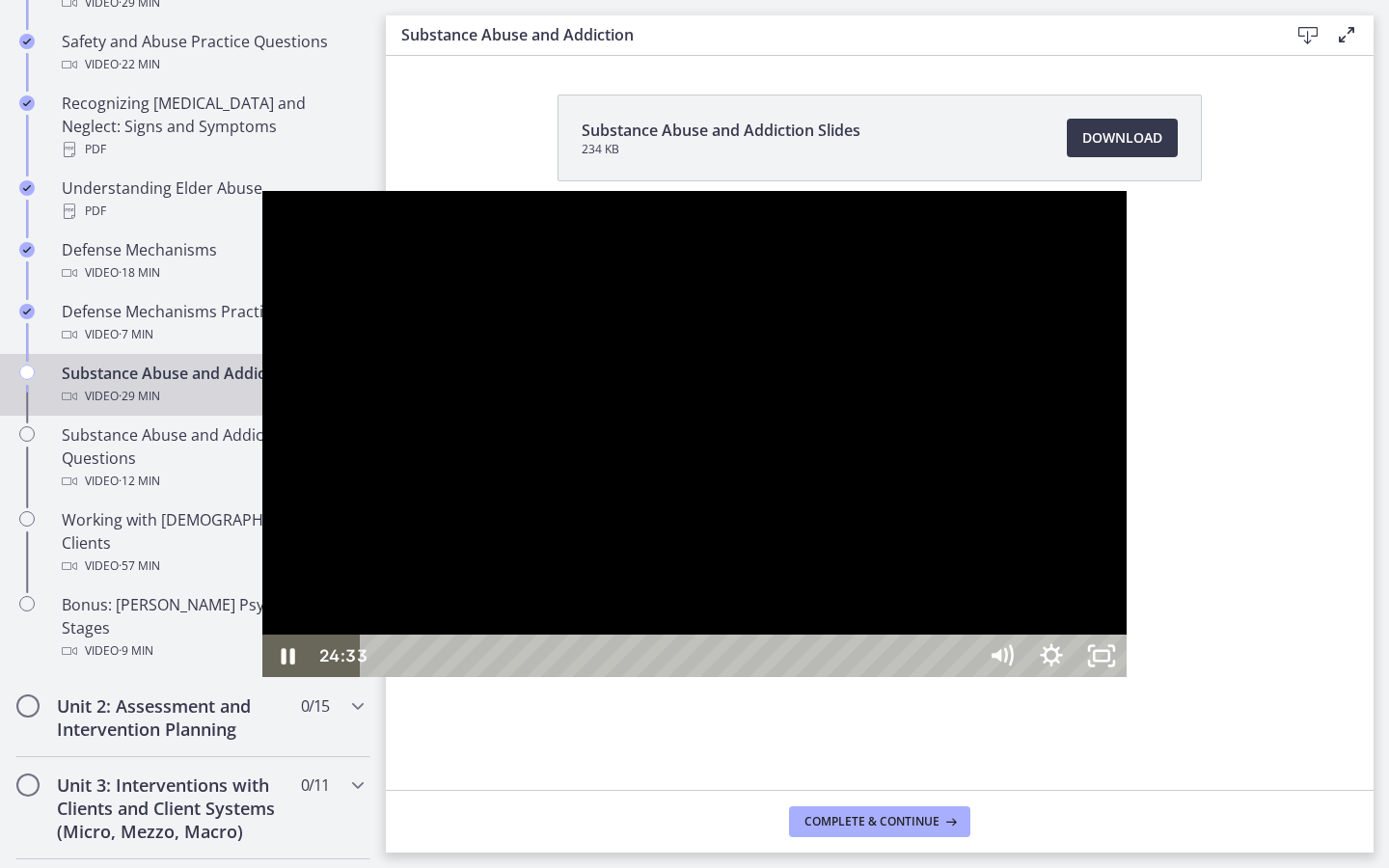 click at bounding box center [694, 434] 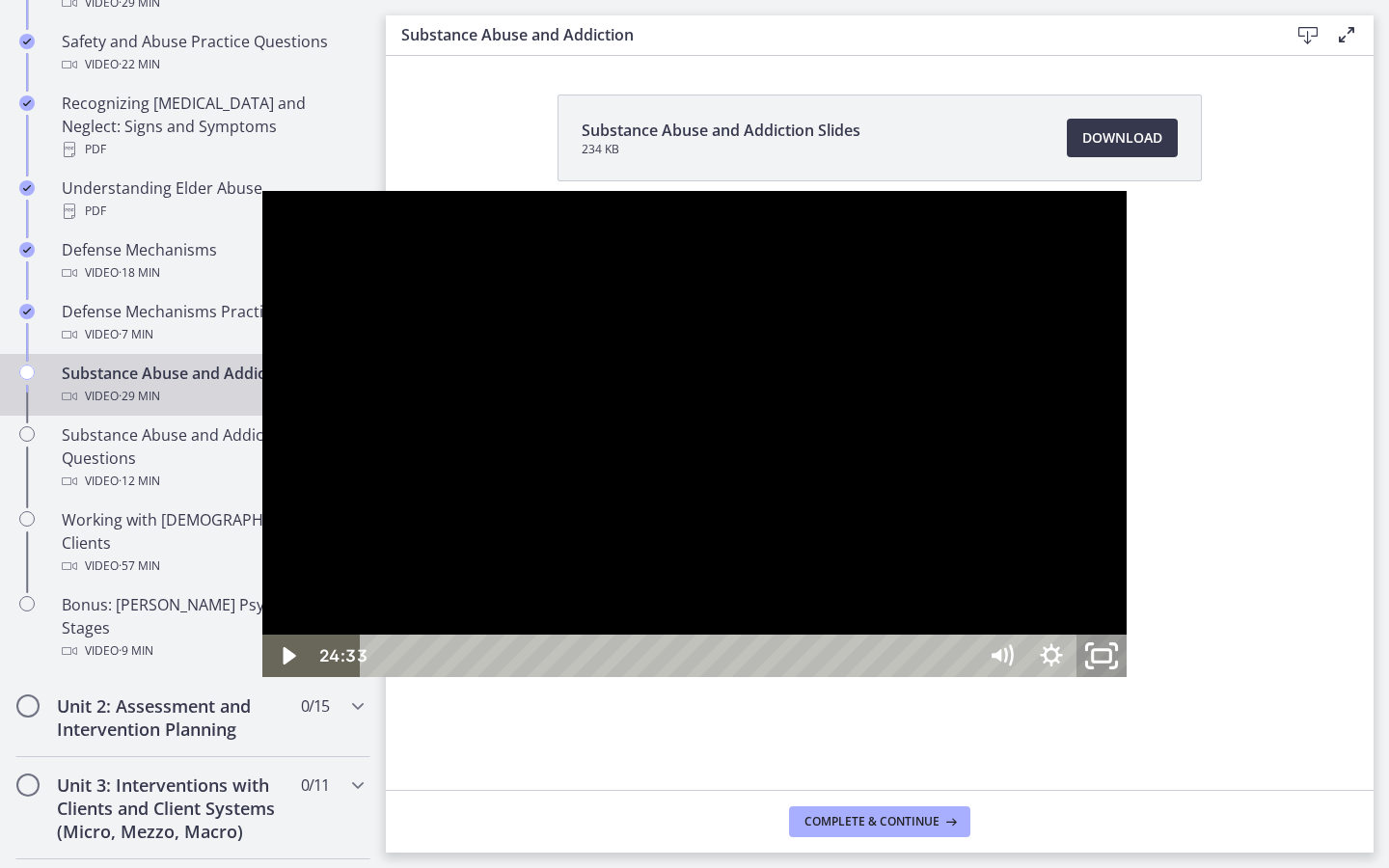 click 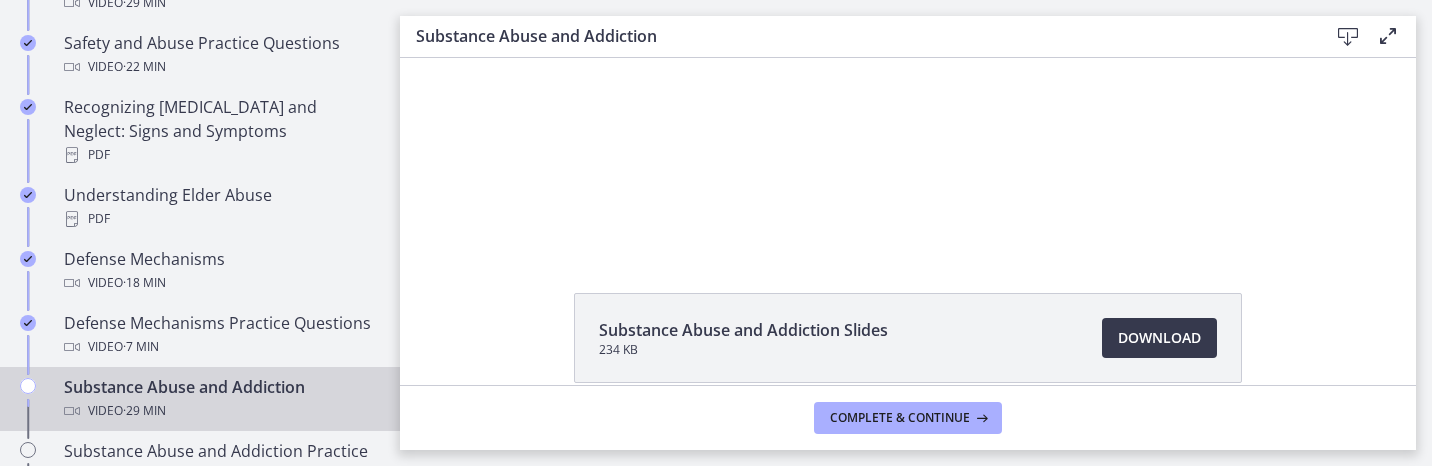scroll, scrollTop: 291, scrollLeft: 0, axis: vertical 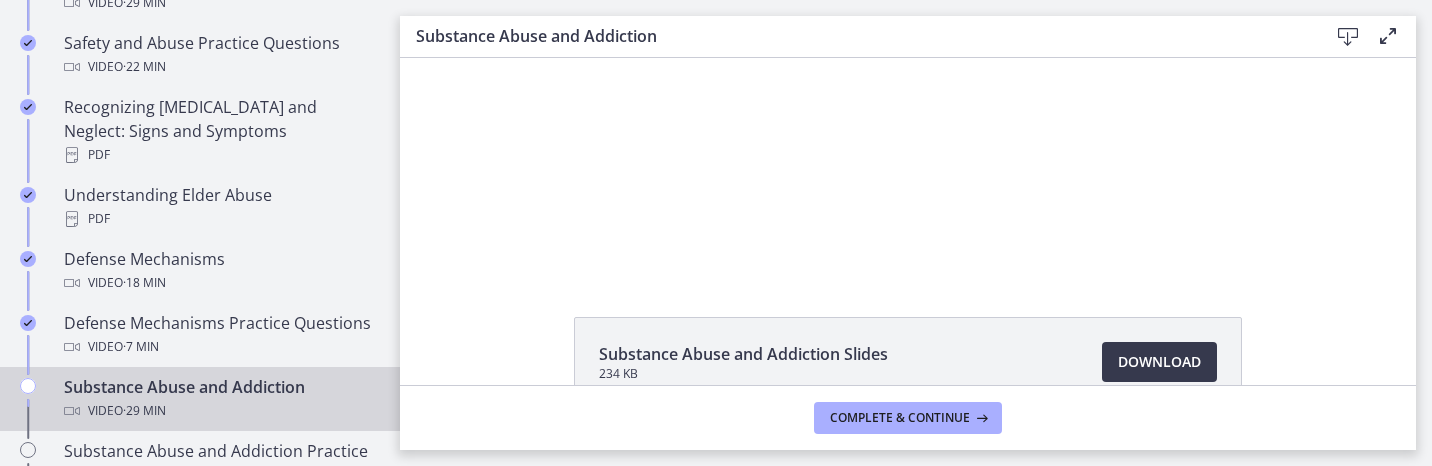 drag, startPoint x: 1405, startPoint y: 122, endPoint x: 1000, endPoint y: 466, distance: 531.3765 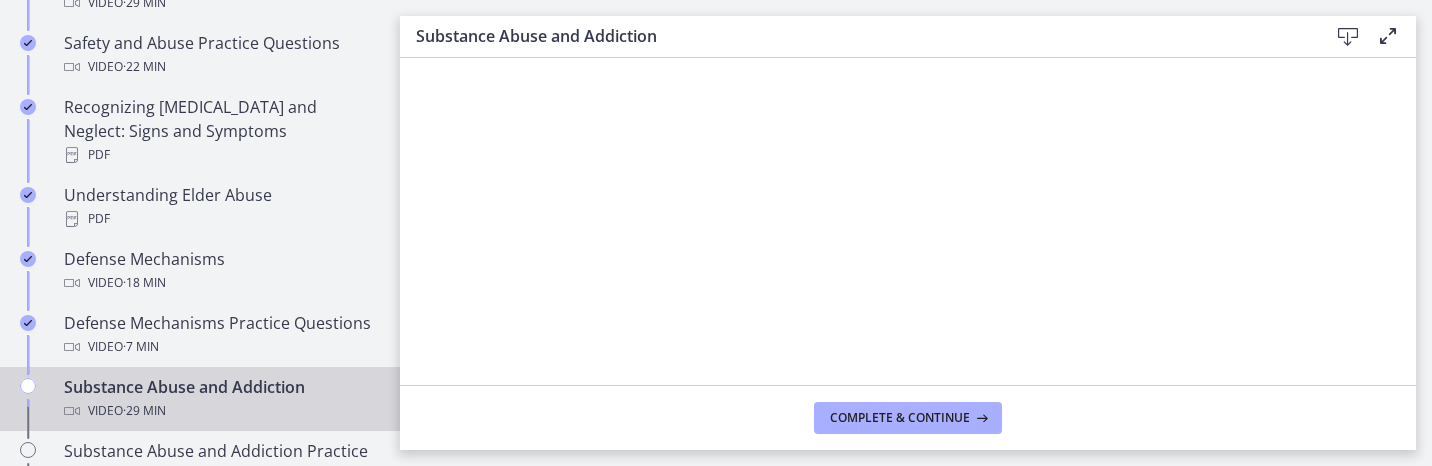 scroll, scrollTop: 136, scrollLeft: 0, axis: vertical 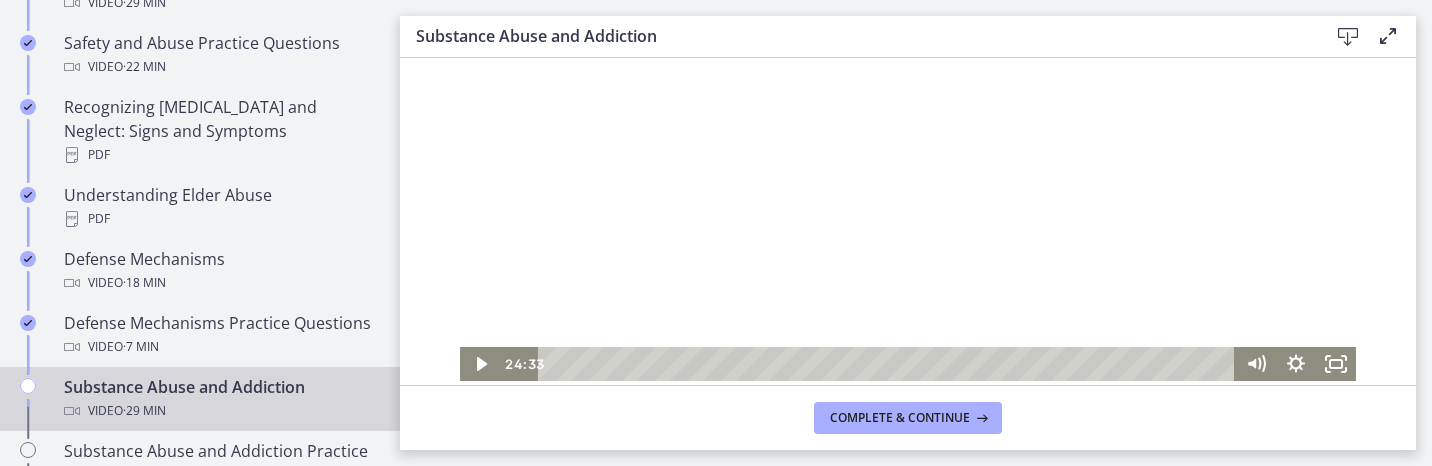 click at bounding box center (908, 129) 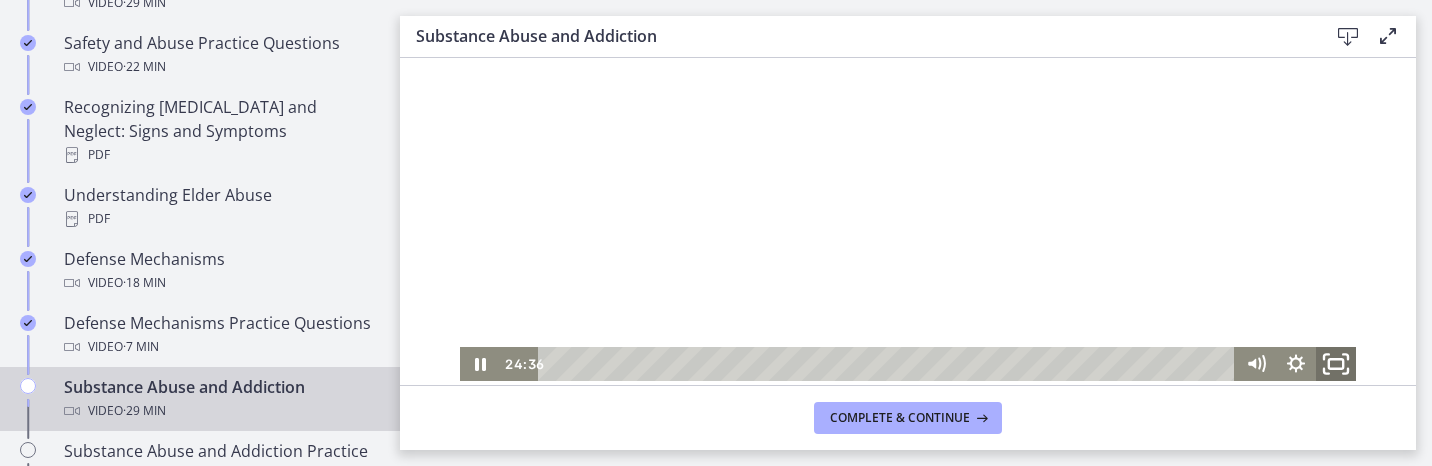 click 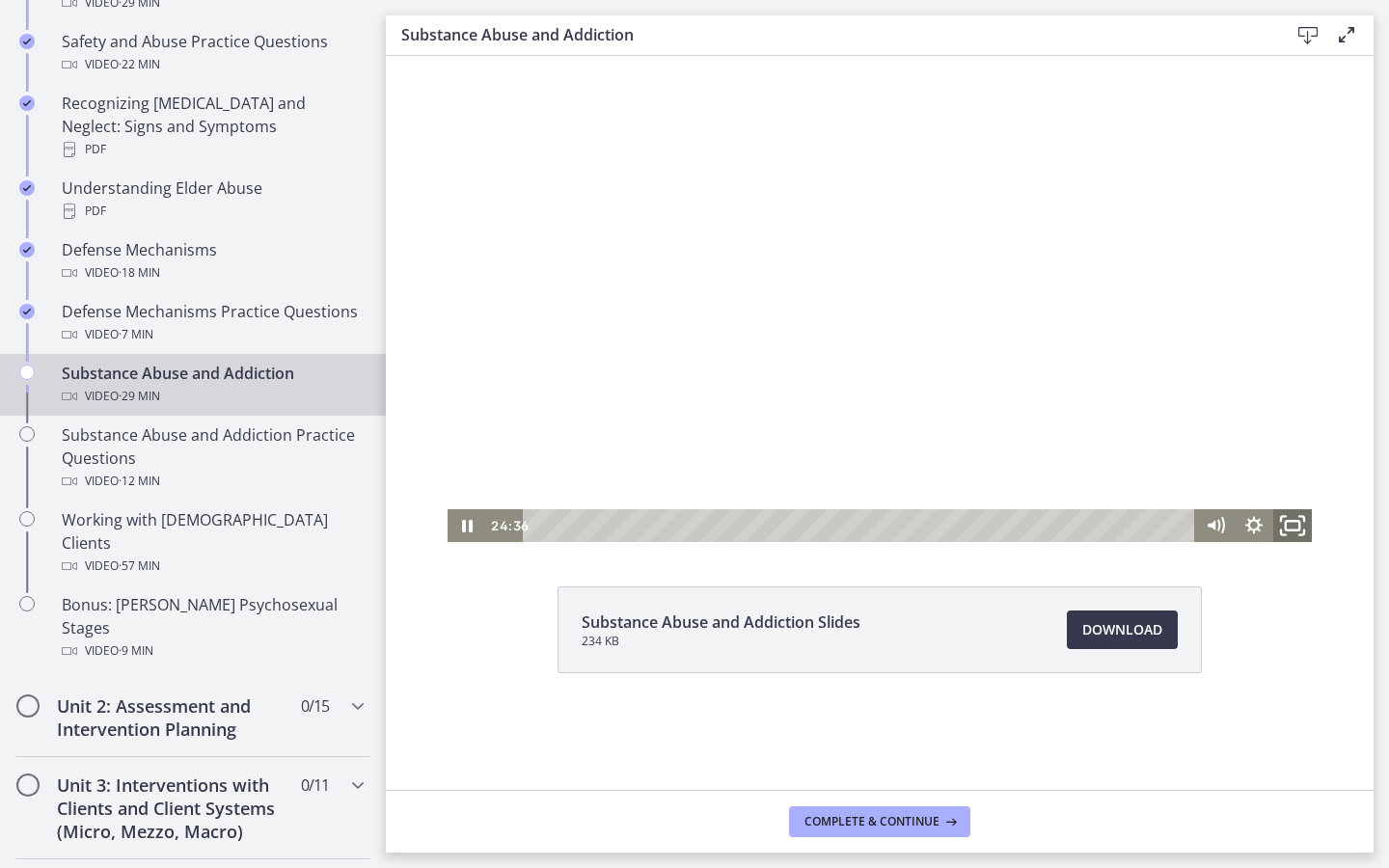 scroll, scrollTop: 0, scrollLeft: 0, axis: both 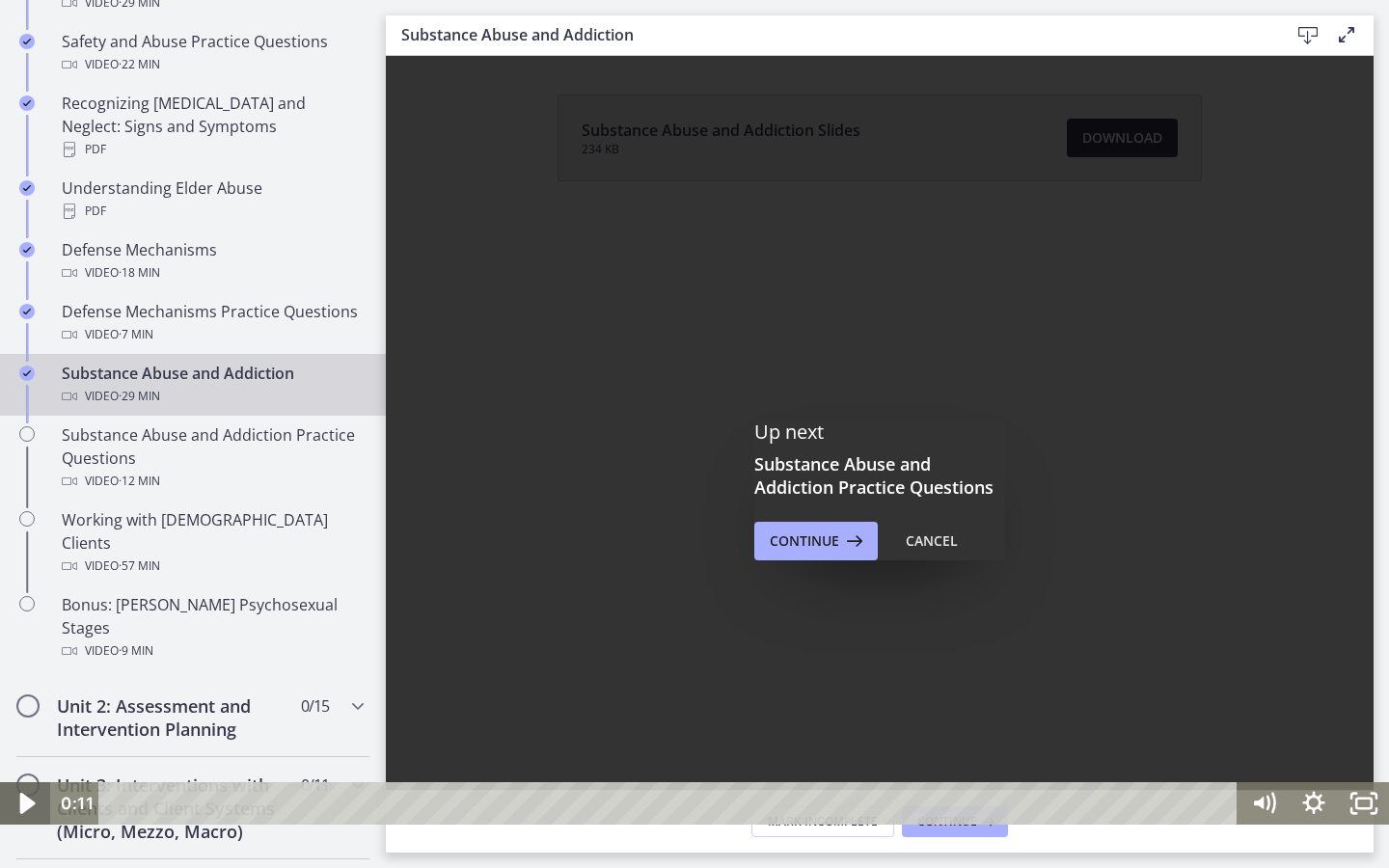click 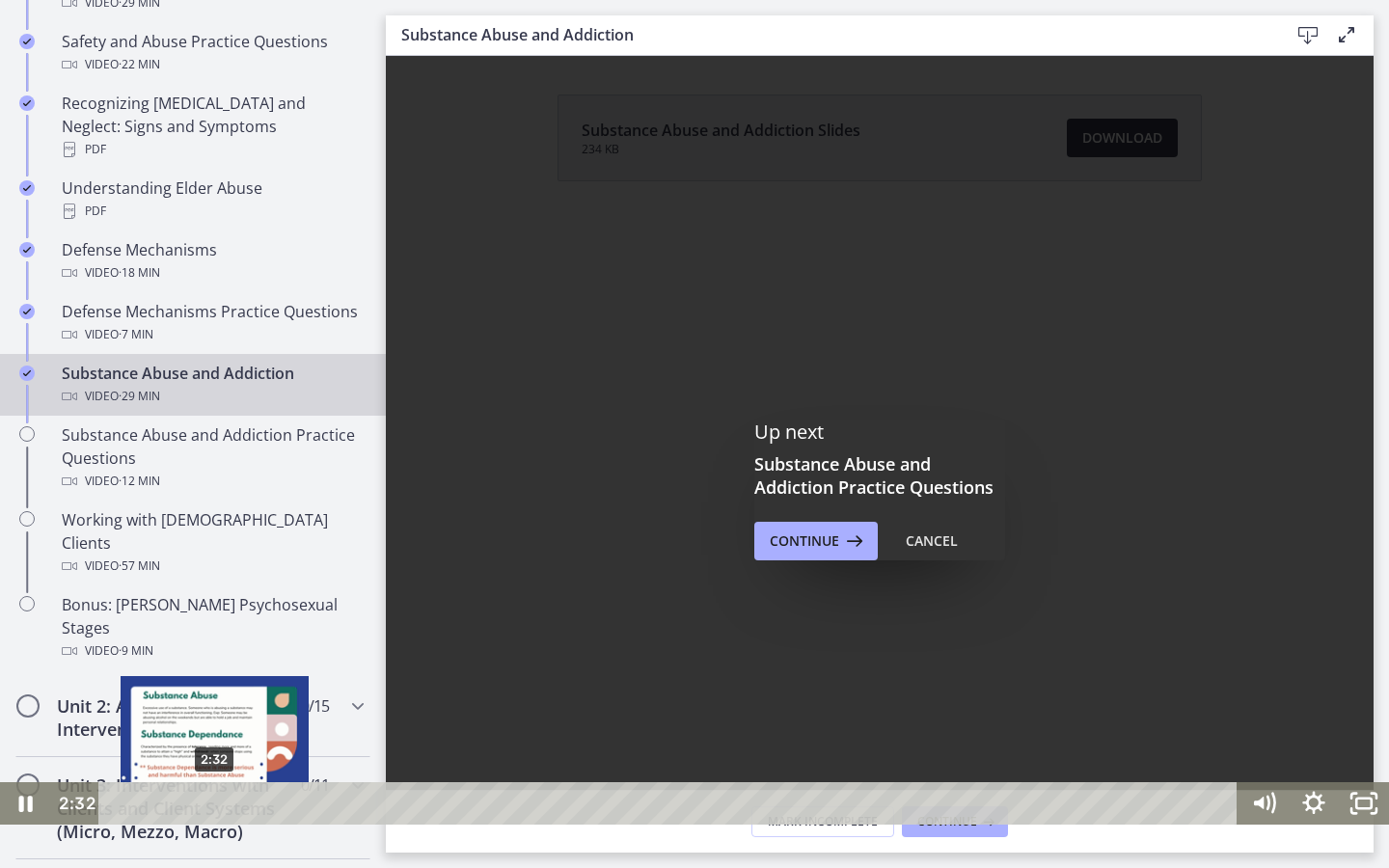 click on "2:32" at bounding box center [671, 803] 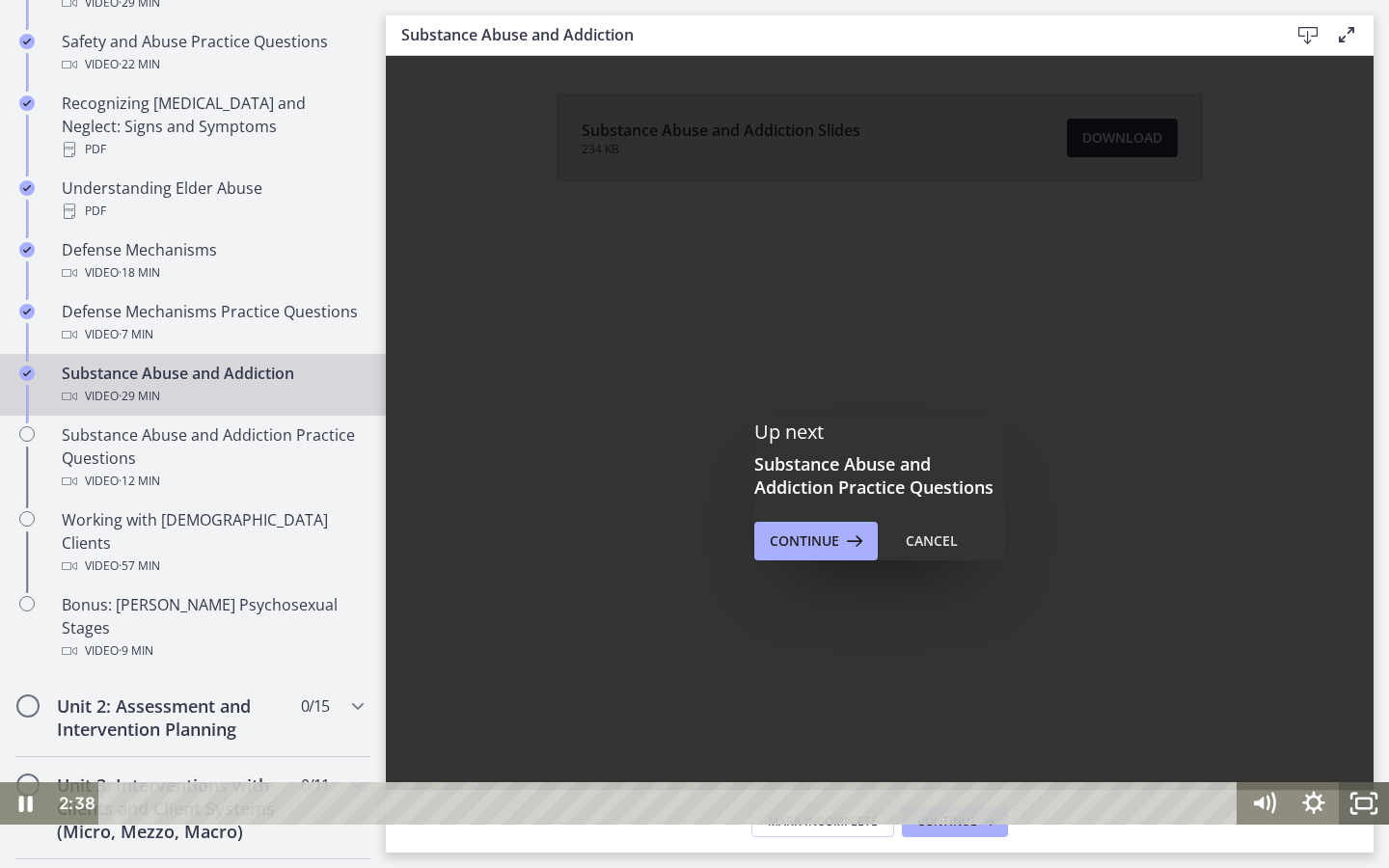 click 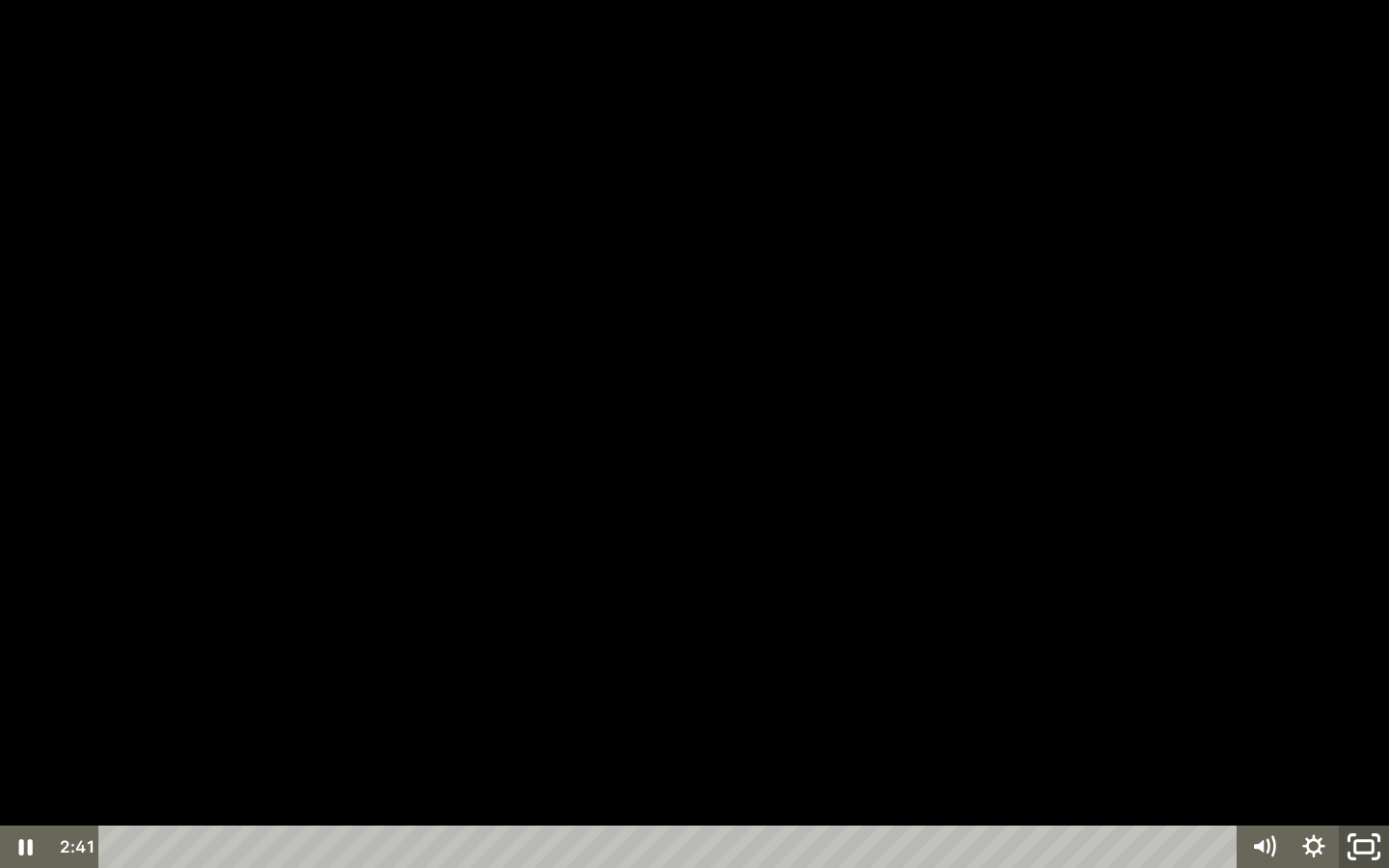click 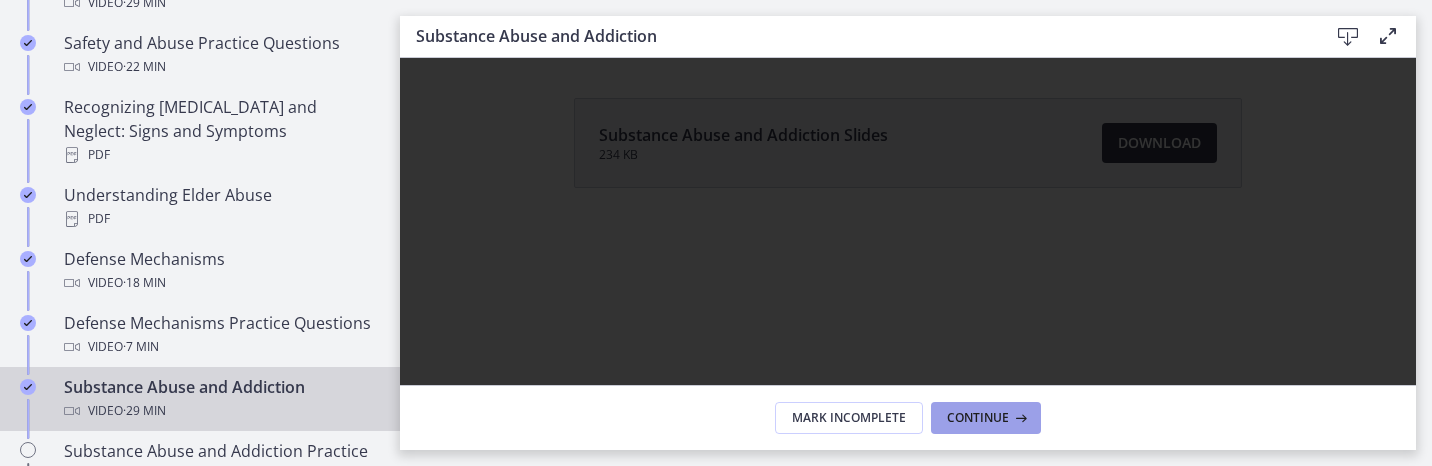 click at bounding box center (1019, 418) 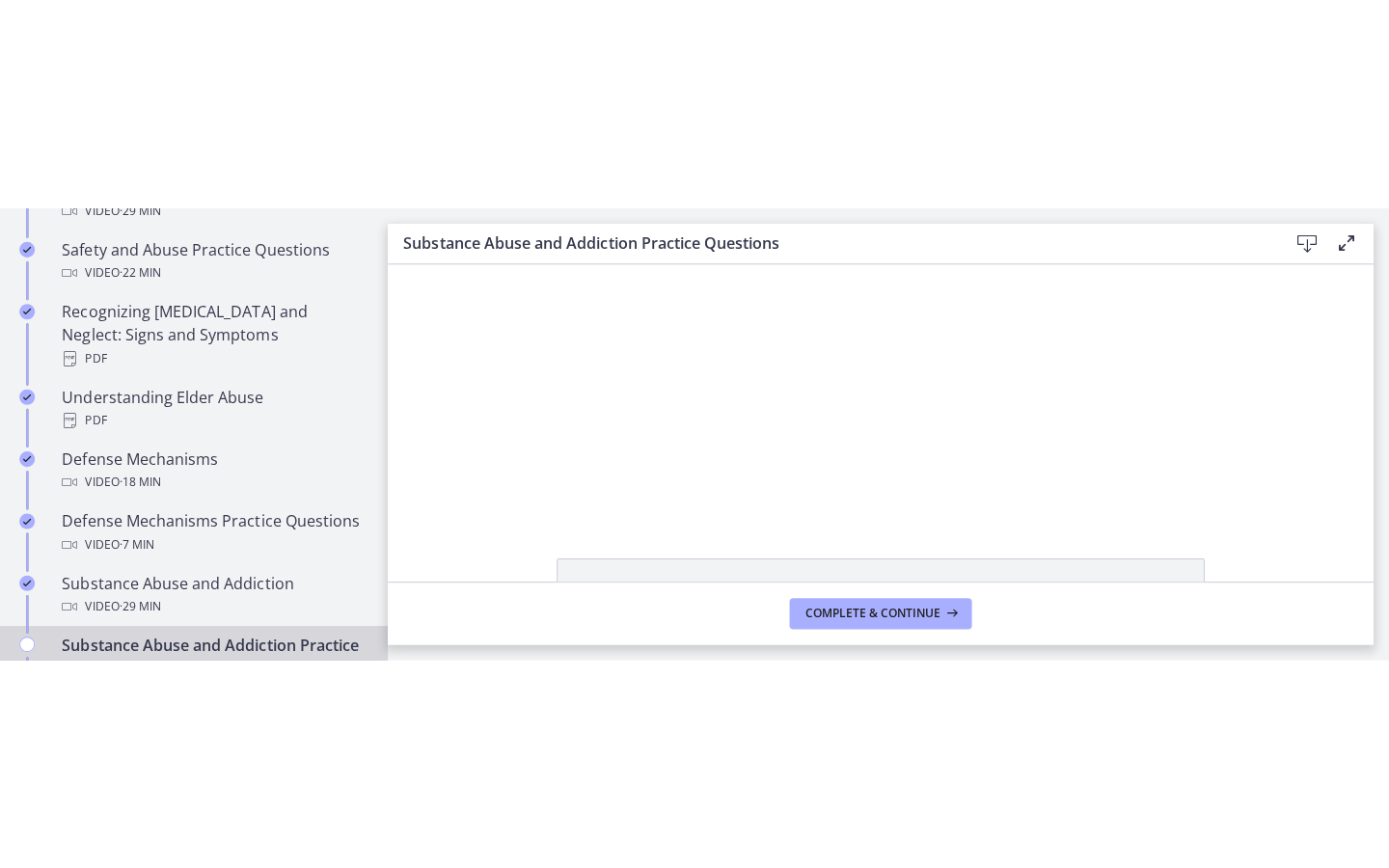 scroll, scrollTop: 0, scrollLeft: 0, axis: both 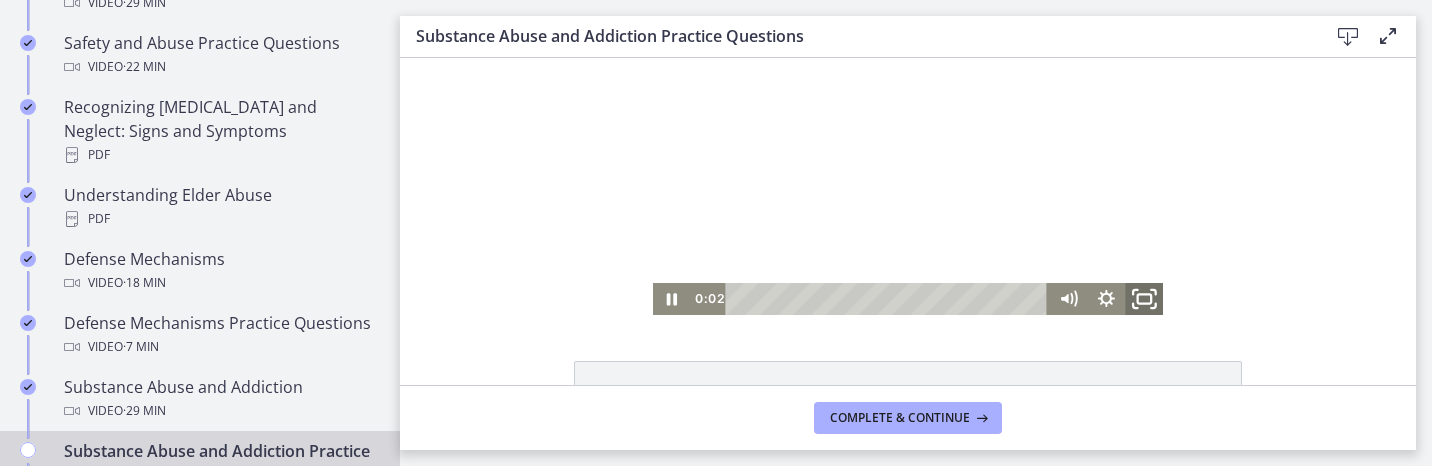 click 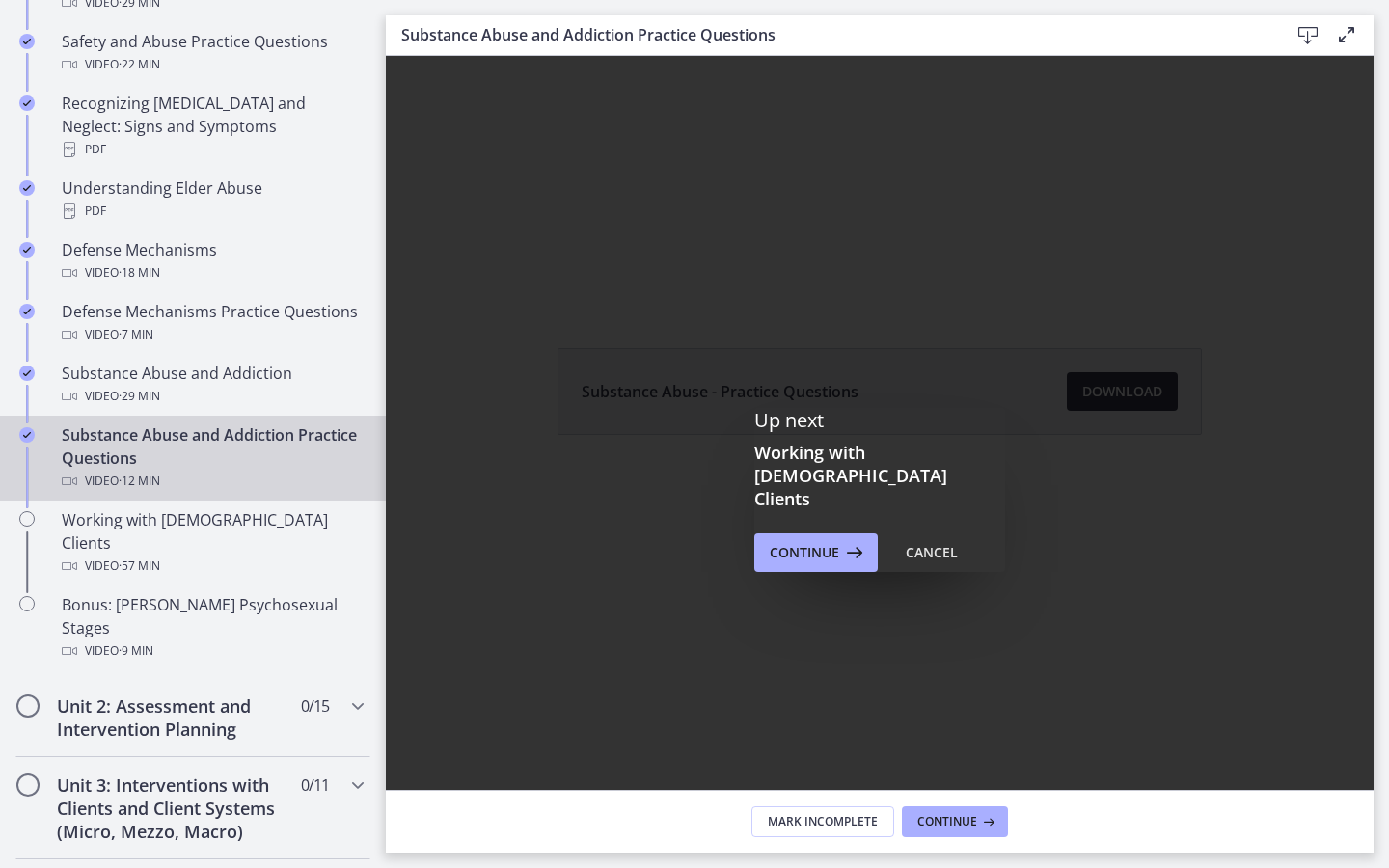 scroll, scrollTop: 0, scrollLeft: 0, axis: both 